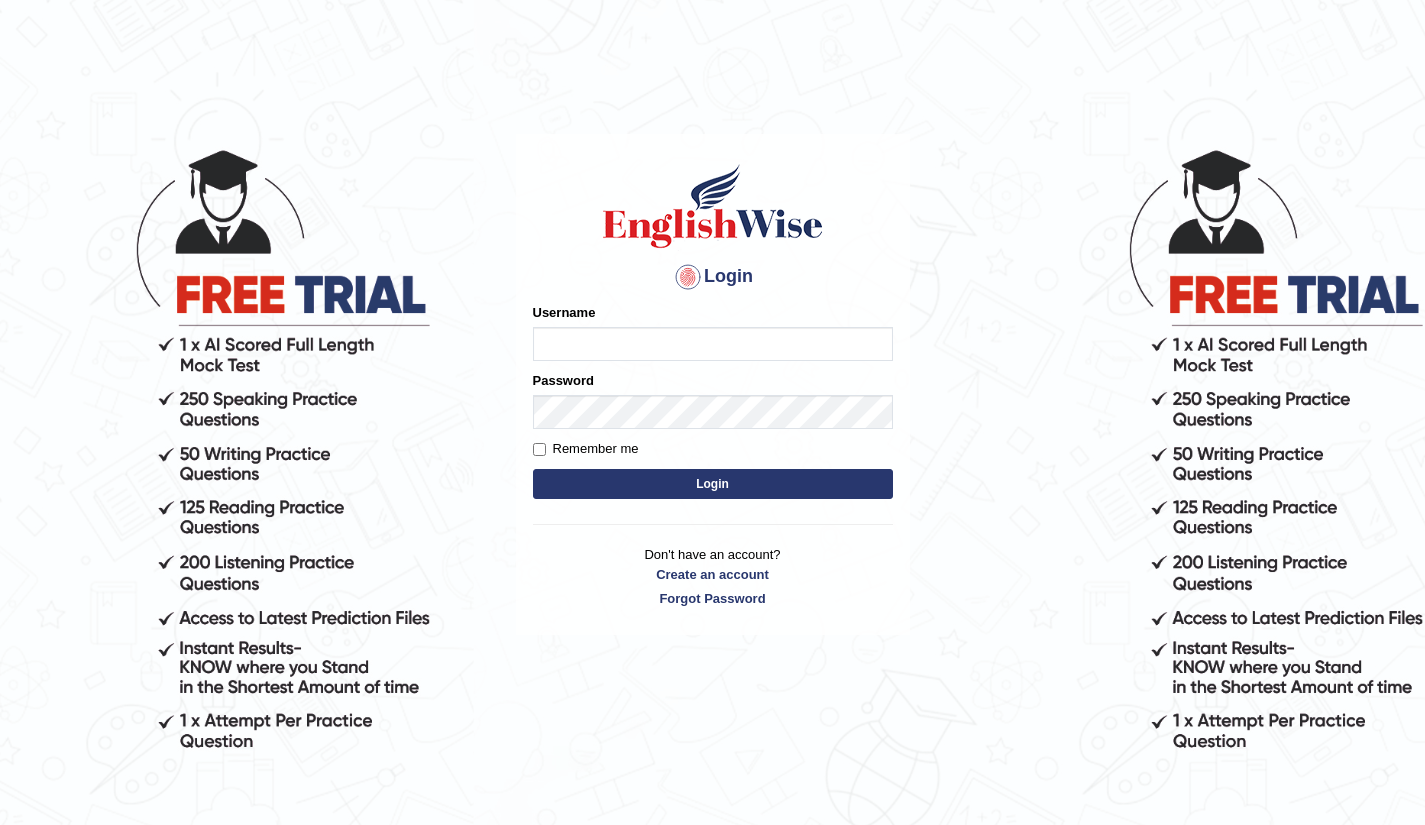 scroll, scrollTop: 0, scrollLeft: 0, axis: both 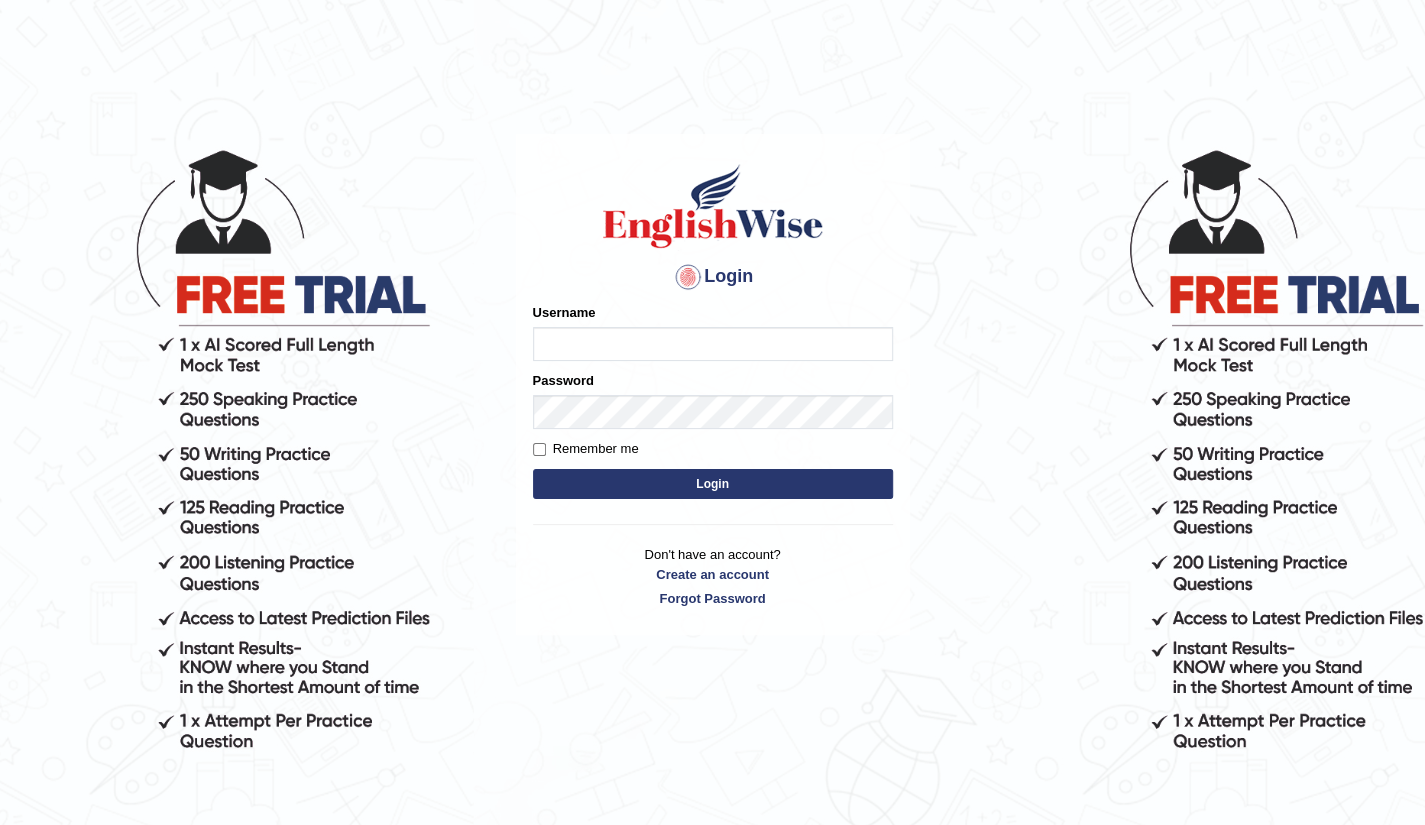type on "[USERNAME]" 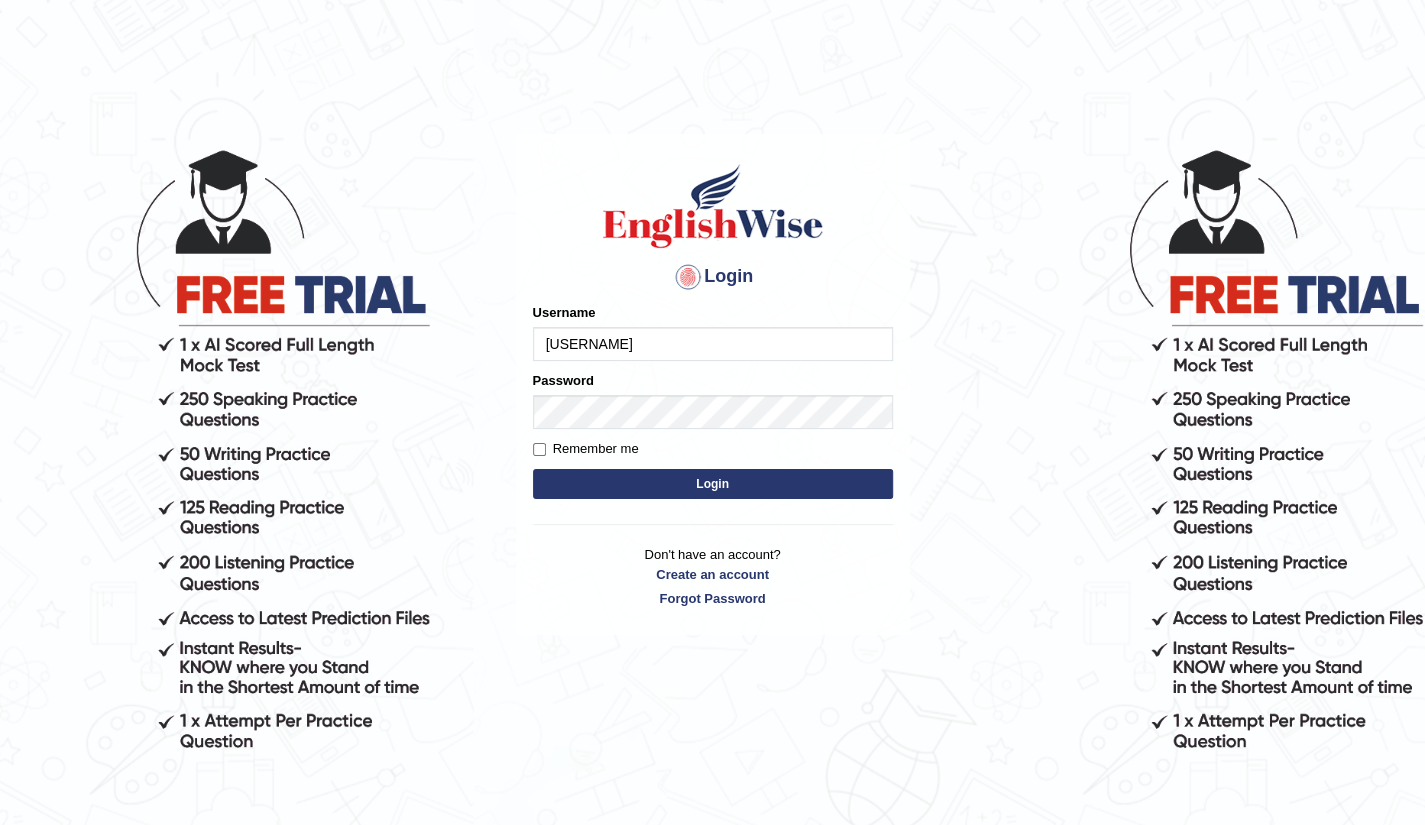 click on "Login" at bounding box center [713, 484] 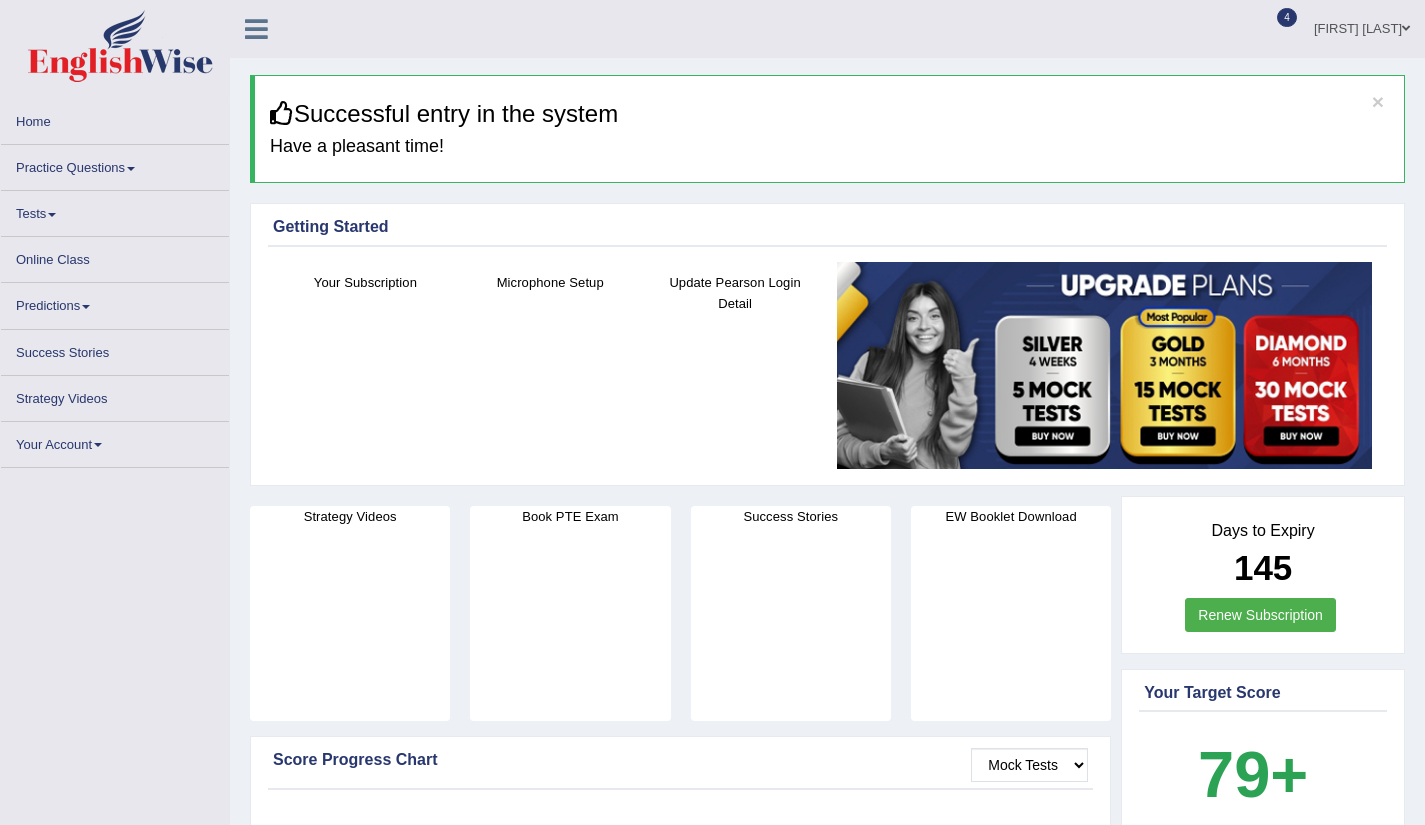 scroll, scrollTop: 0, scrollLeft: 0, axis: both 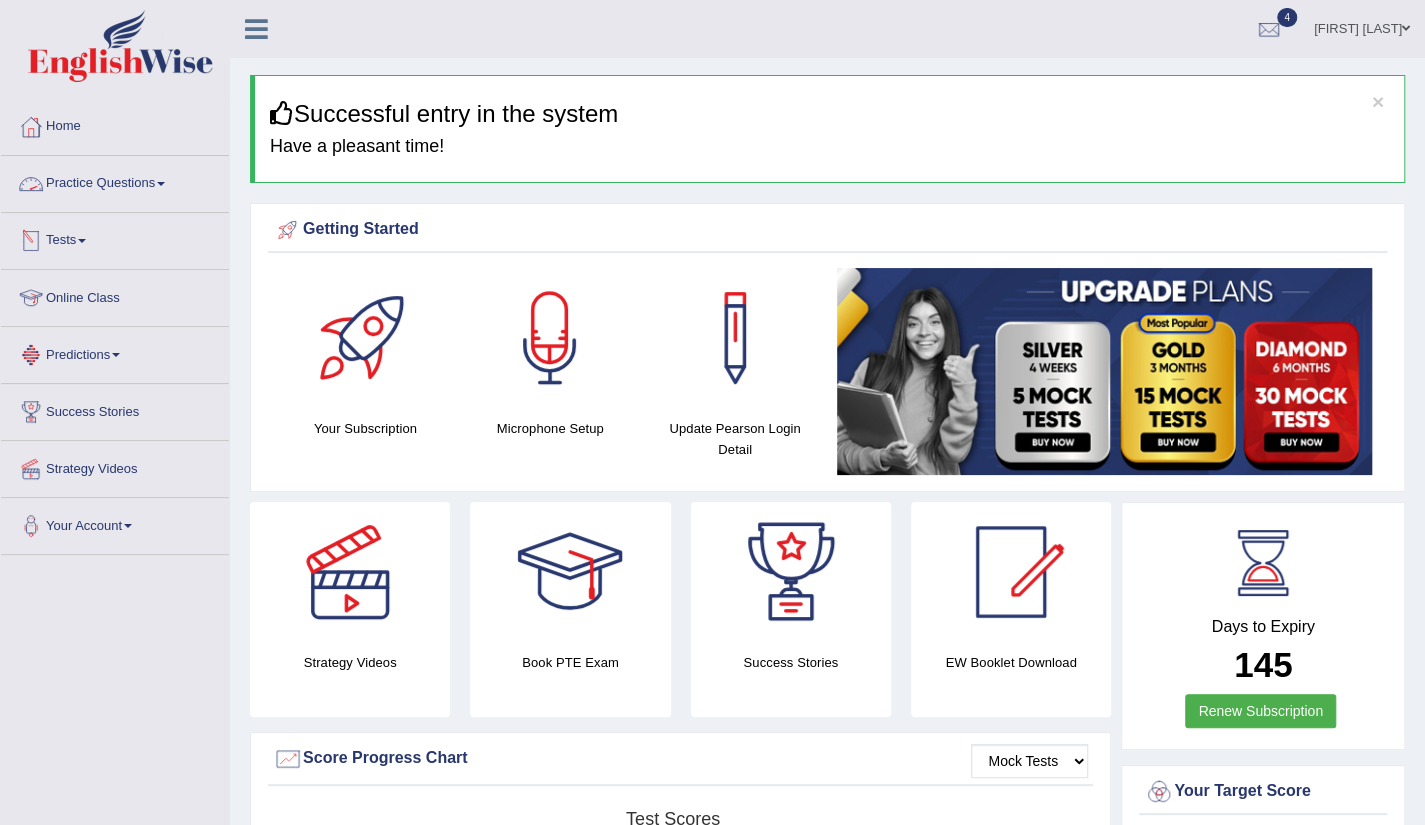 click on "Practice Questions" at bounding box center (115, 181) 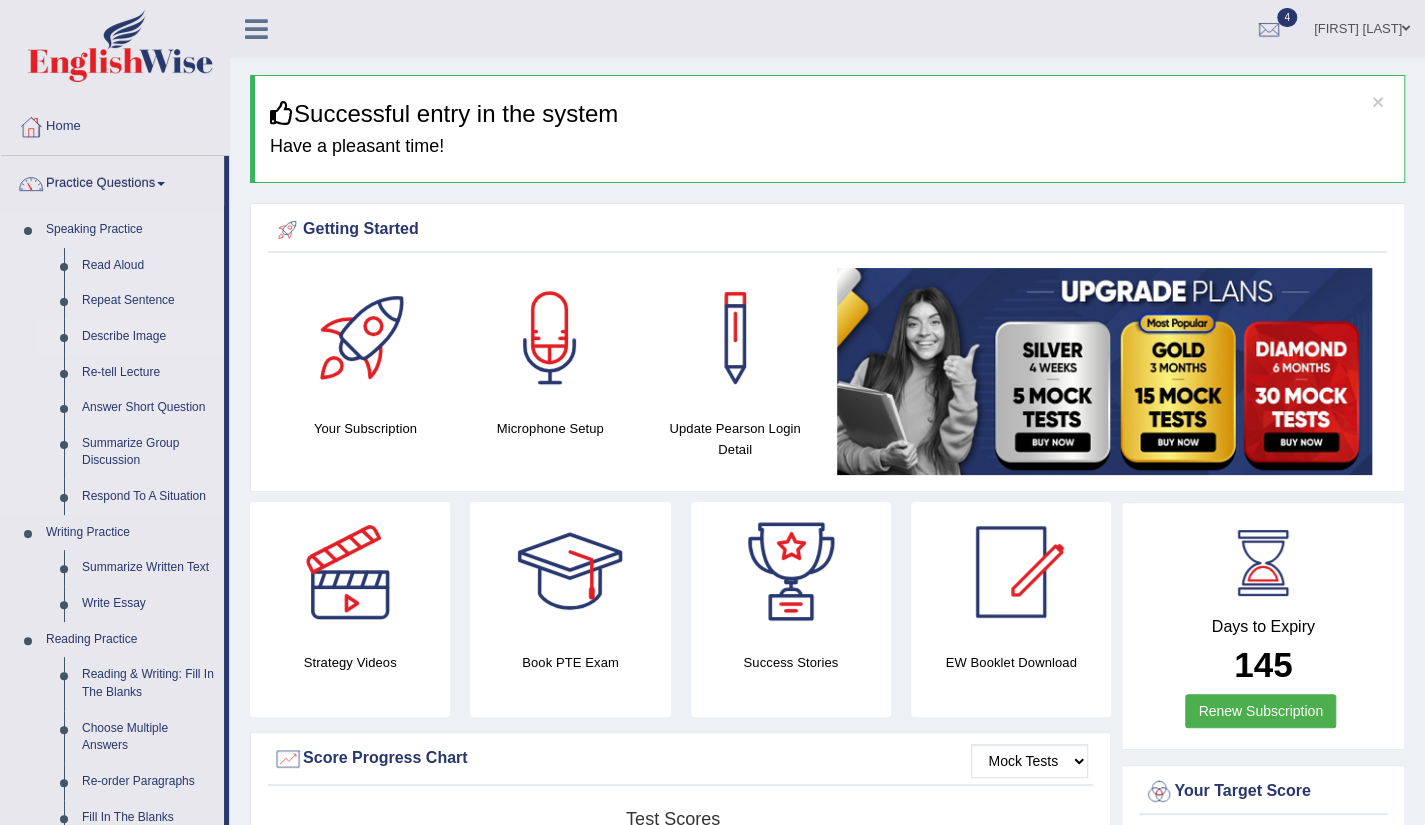 click on "Describe Image" at bounding box center [148, 337] 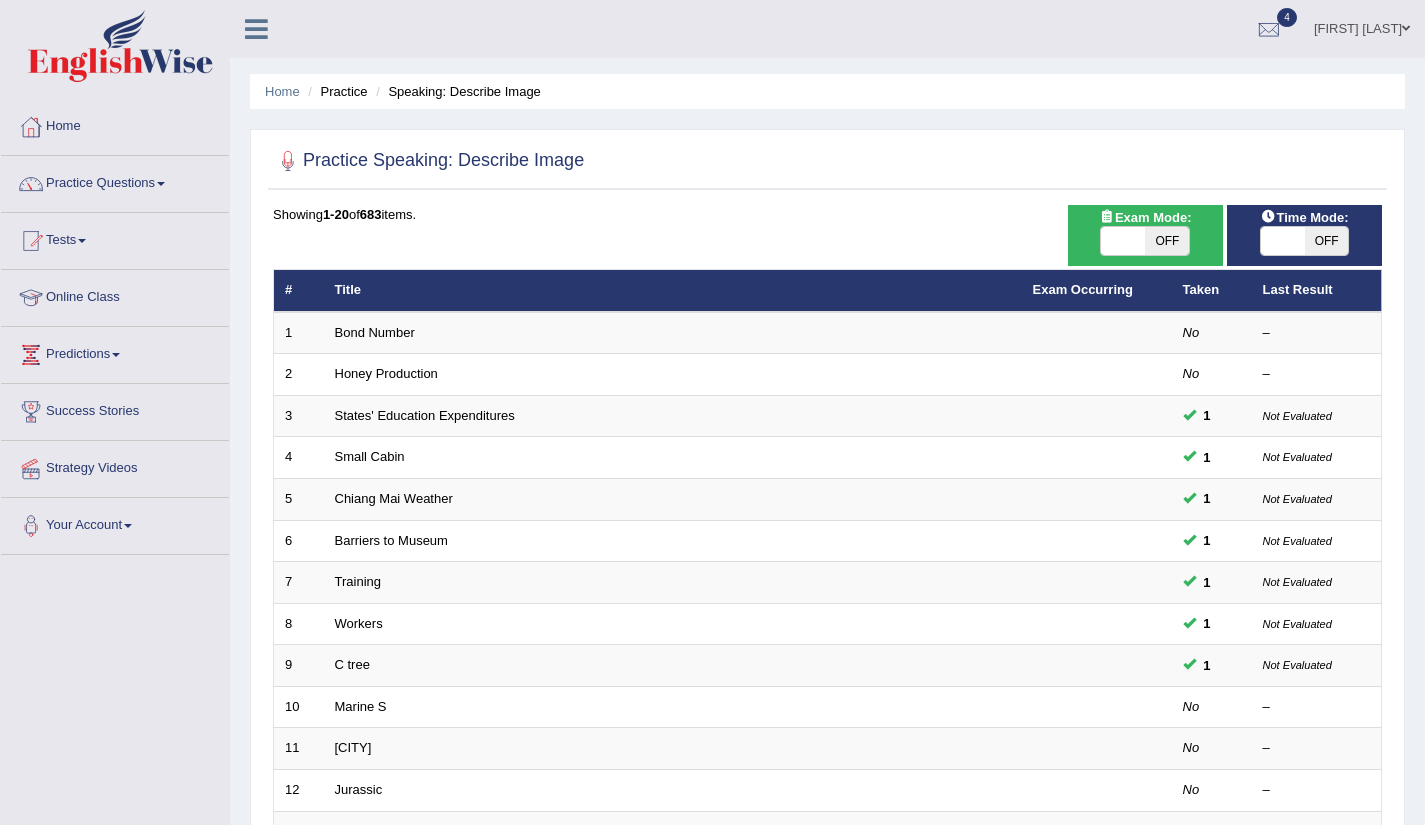scroll, scrollTop: 0, scrollLeft: 0, axis: both 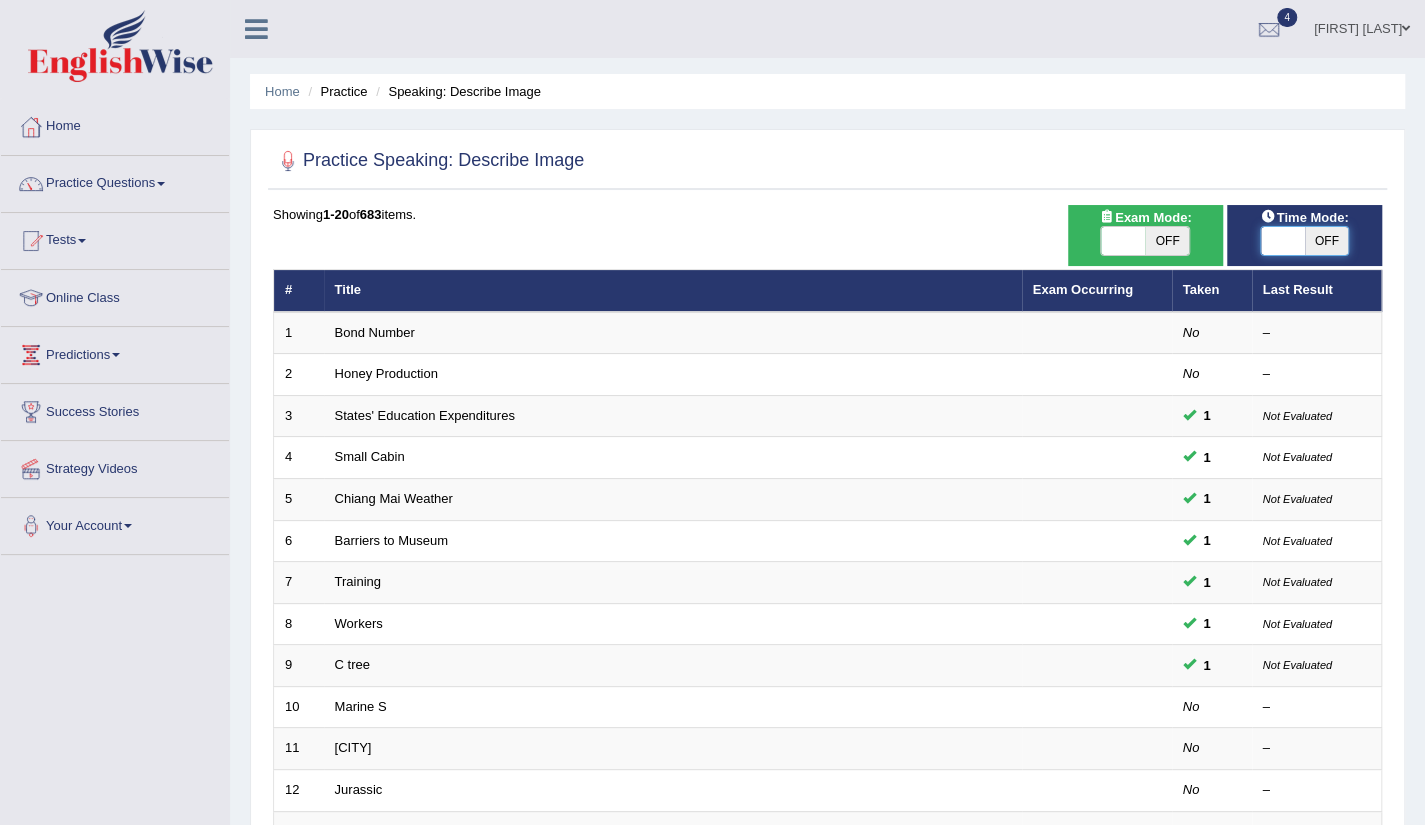 click at bounding box center [1283, 241] 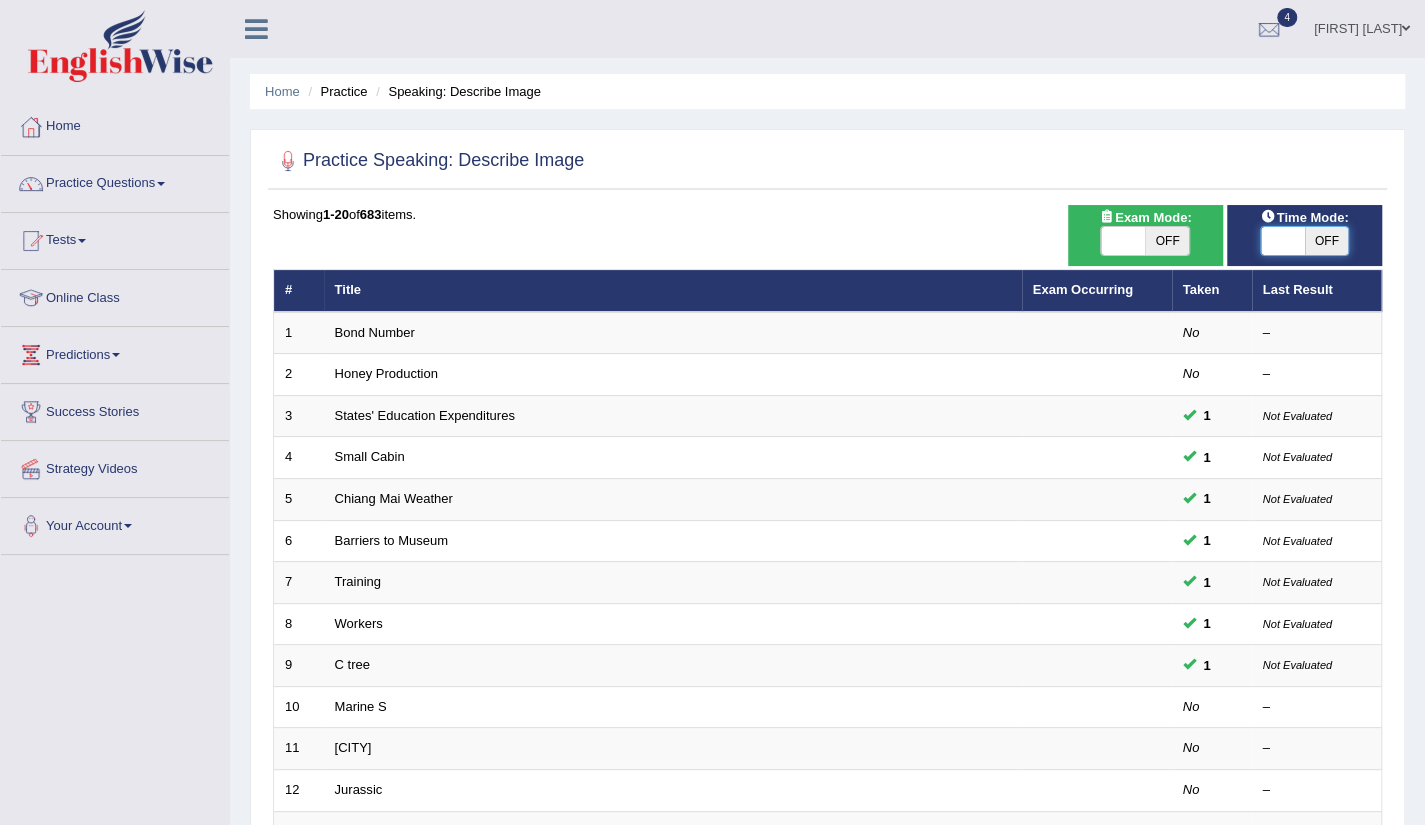 click at bounding box center [1283, 241] 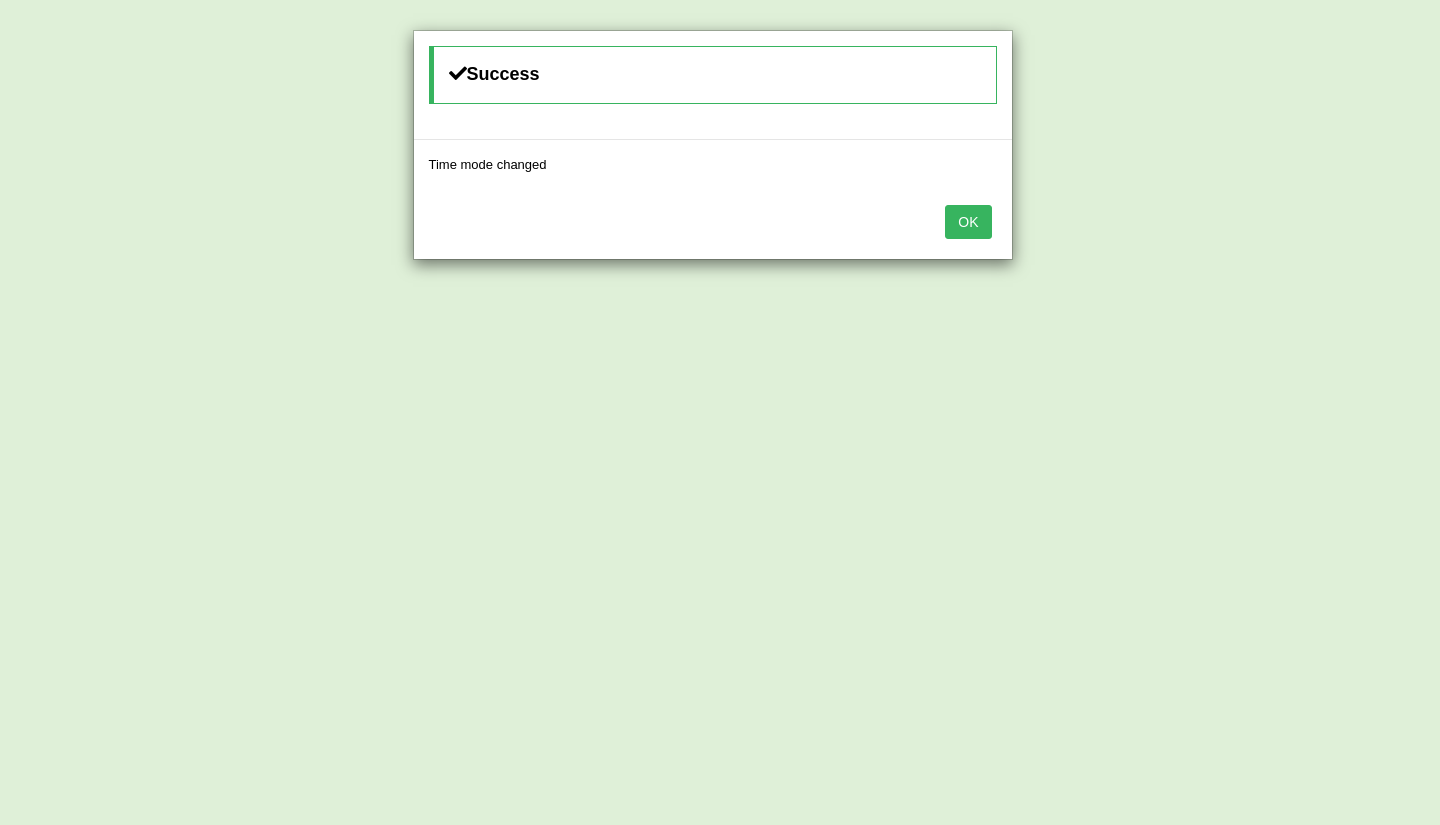 click on "OK" at bounding box center [968, 222] 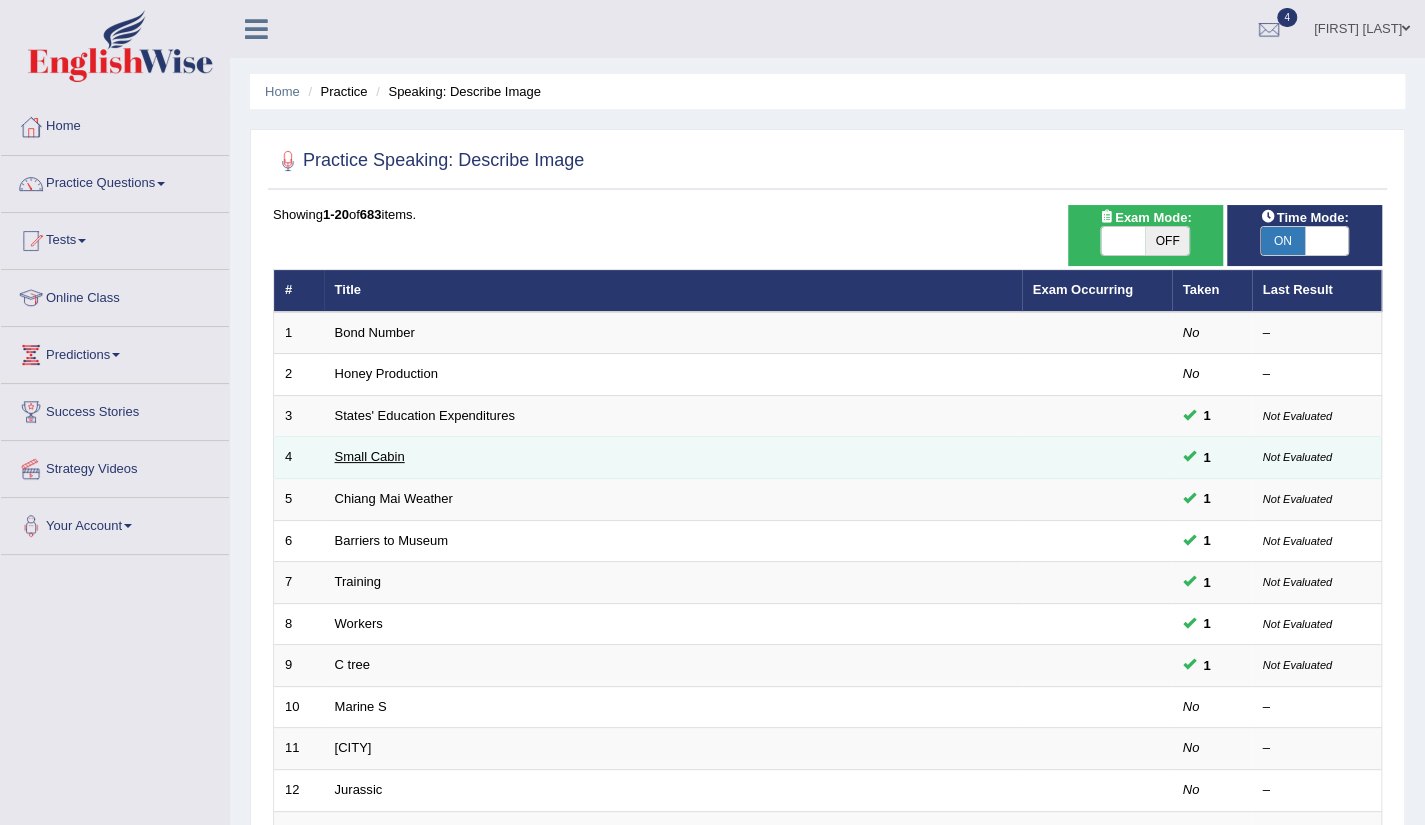 click on "Small Cabin" at bounding box center (370, 456) 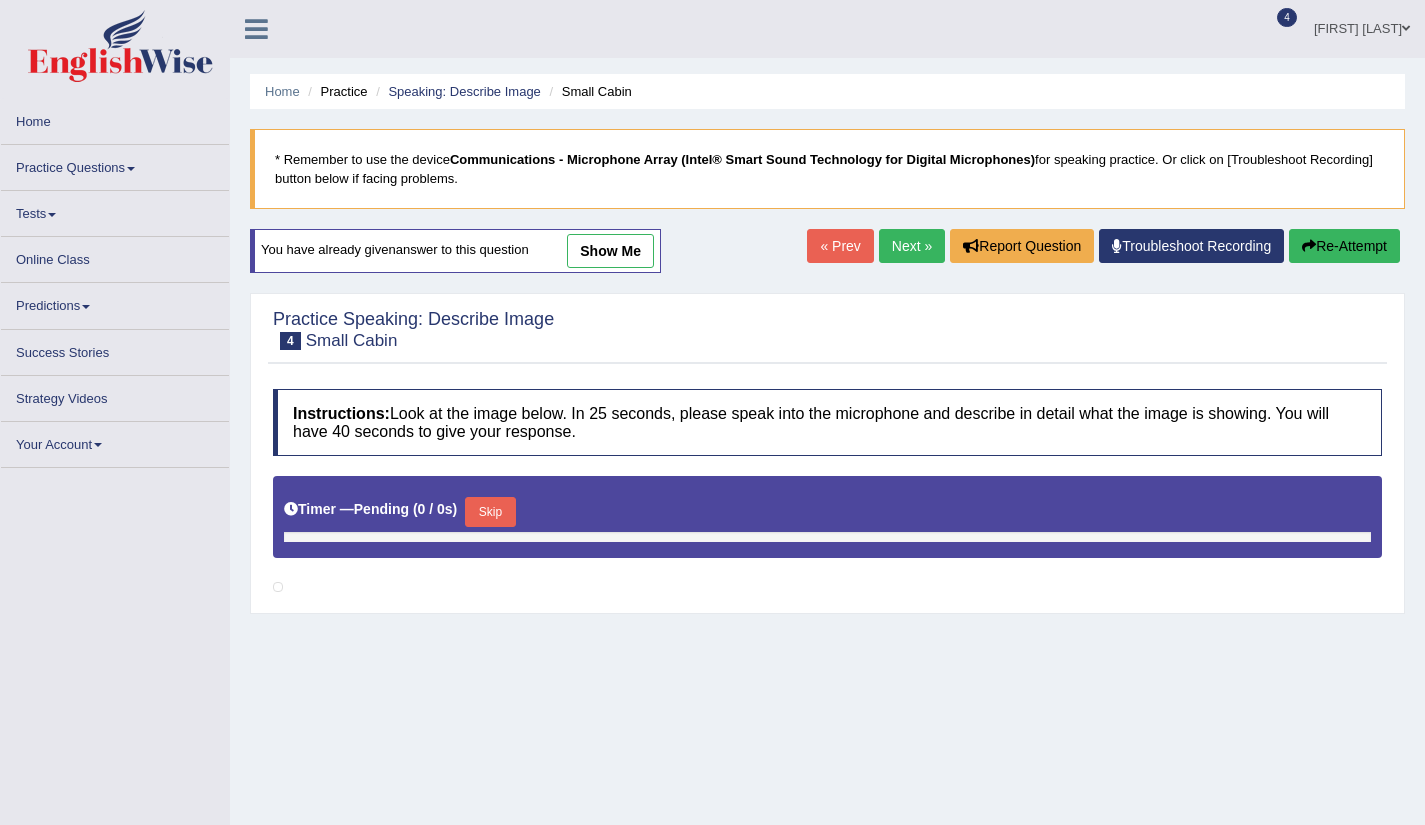 scroll, scrollTop: 0, scrollLeft: 0, axis: both 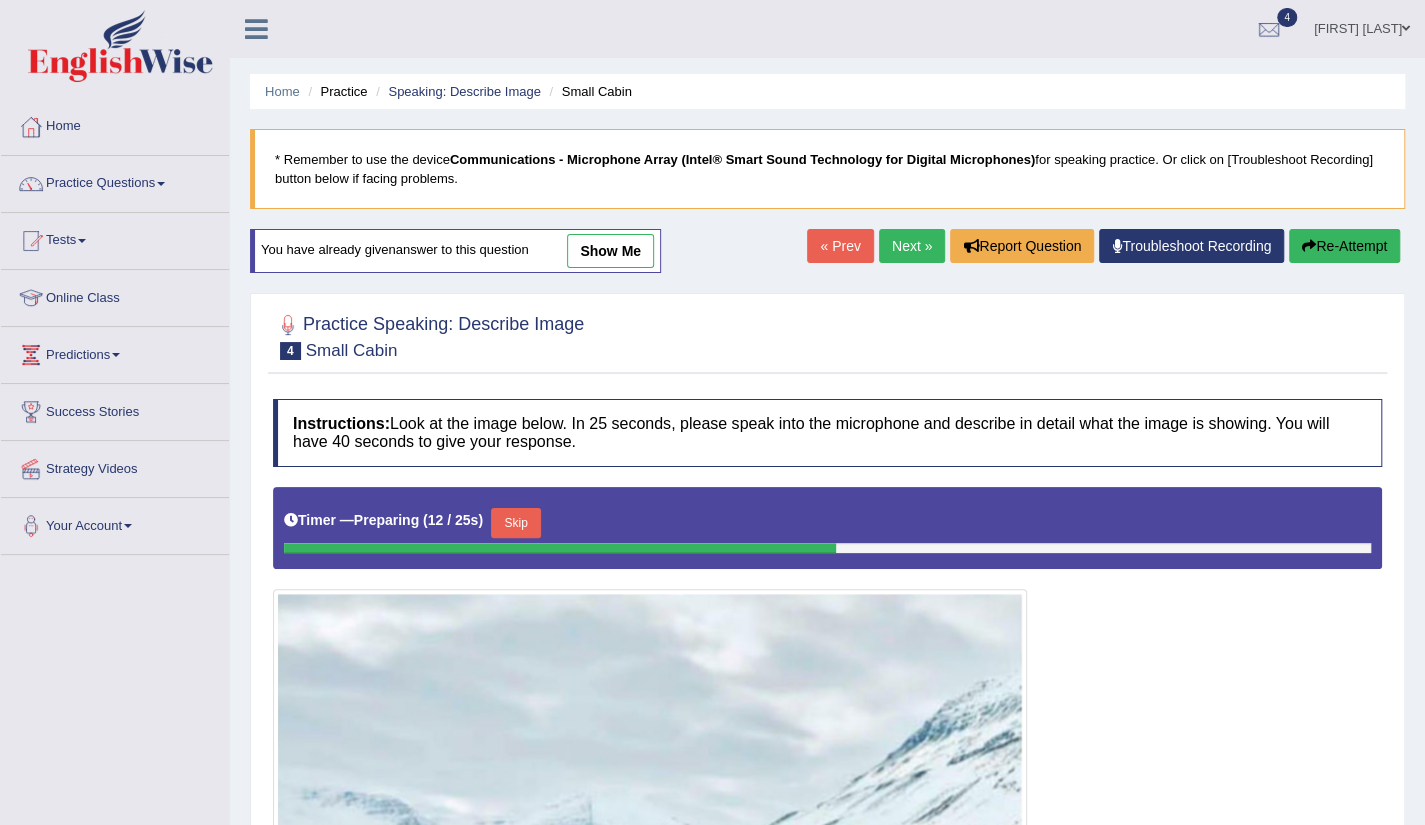 click on "Next »" at bounding box center (912, 246) 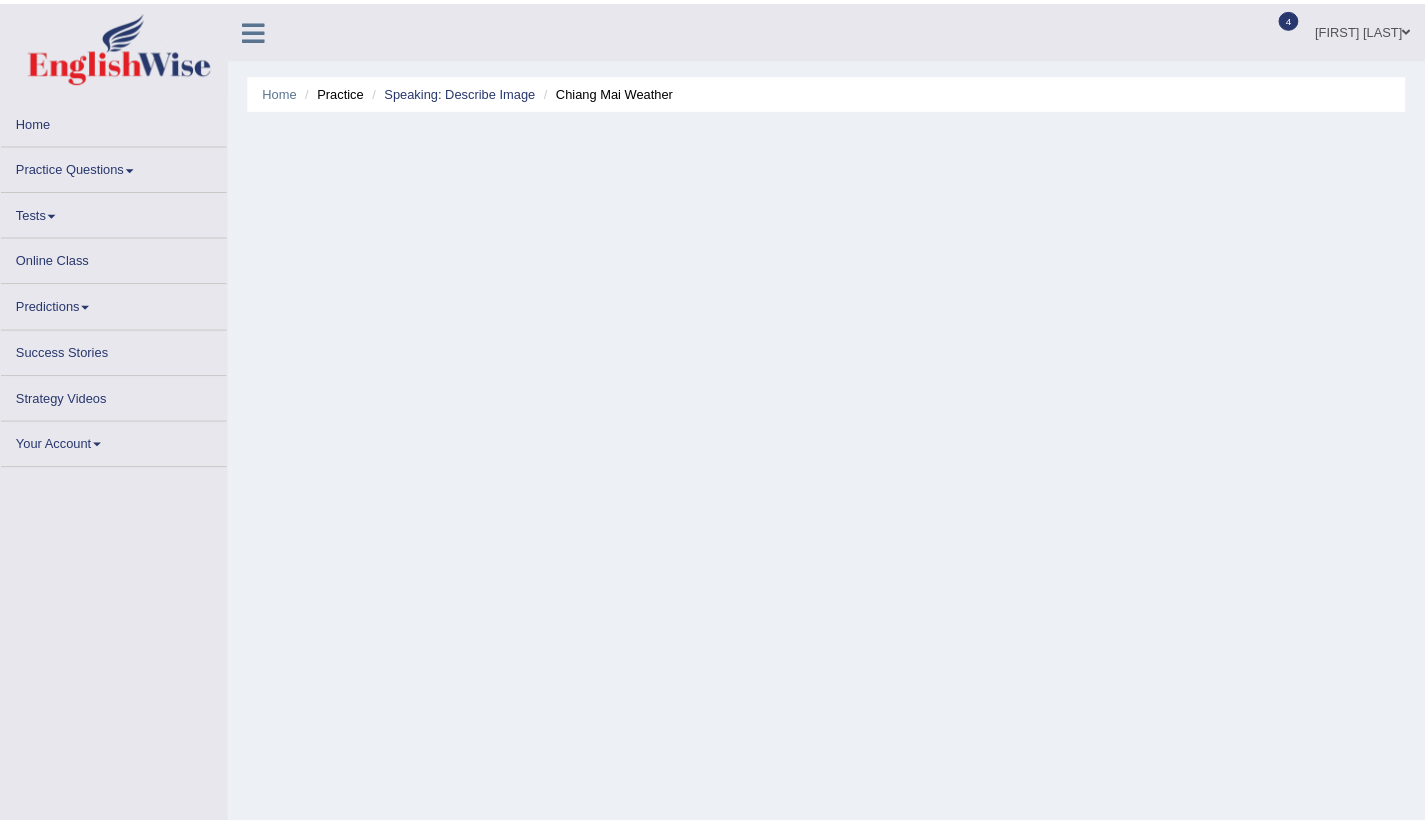 scroll, scrollTop: 0, scrollLeft: 0, axis: both 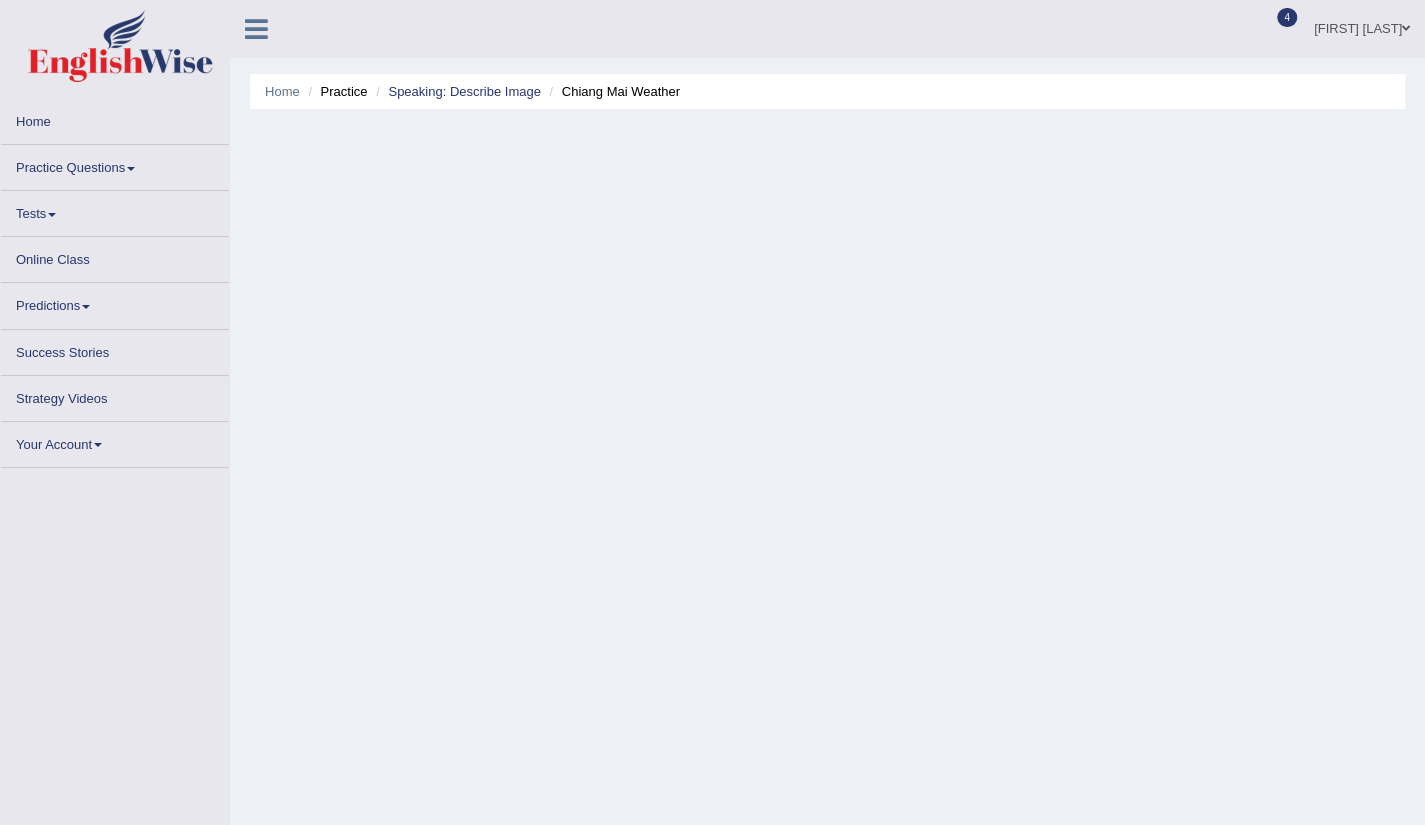 click on "Home
Practice
Speaking: Describe Image
[CITY] Weather" at bounding box center (827, 500) 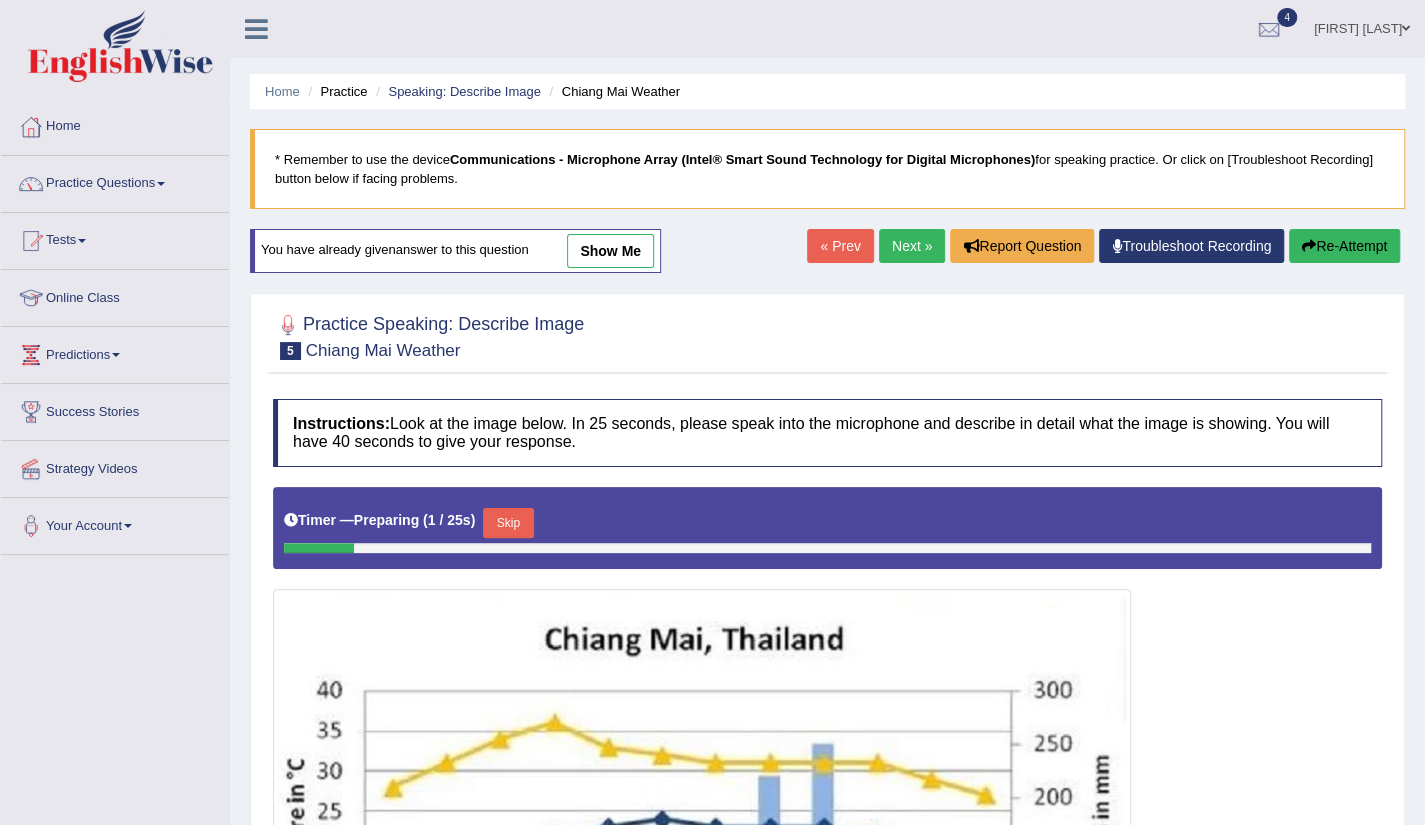scroll, scrollTop: 458, scrollLeft: 0, axis: vertical 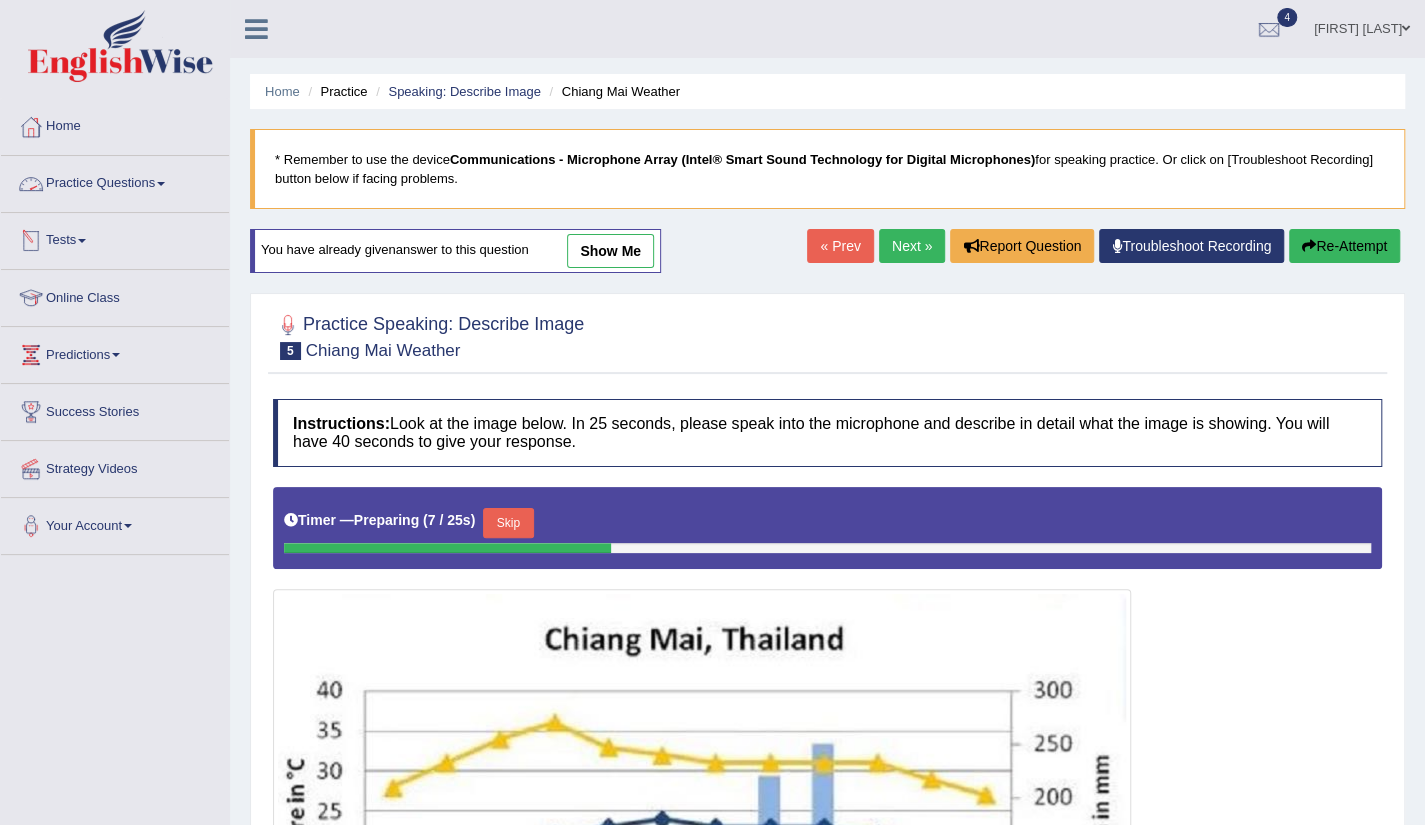click on "Practice Questions" at bounding box center (115, 181) 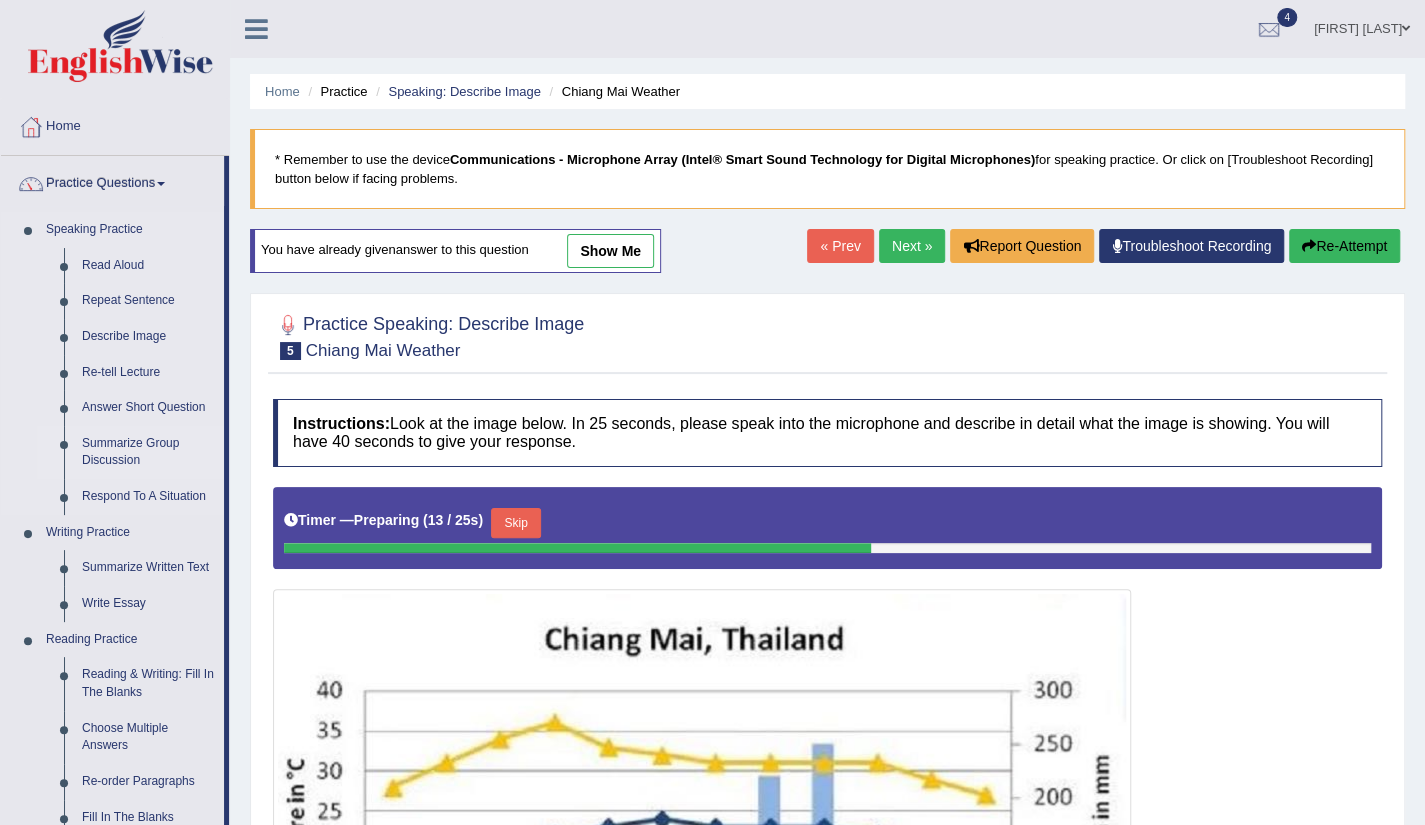 click on "Summarize Group Discussion" at bounding box center (148, 452) 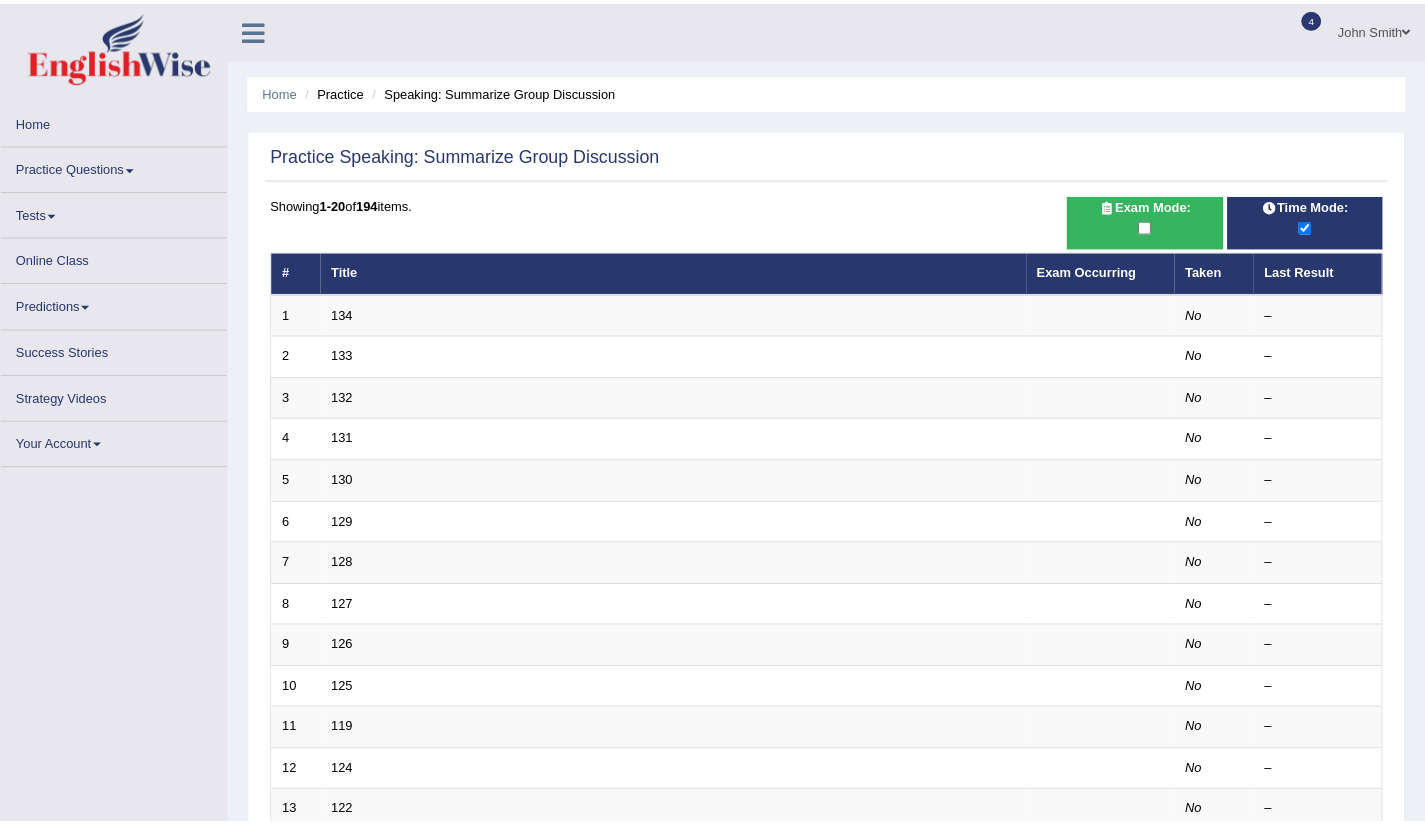 scroll, scrollTop: 0, scrollLeft: 0, axis: both 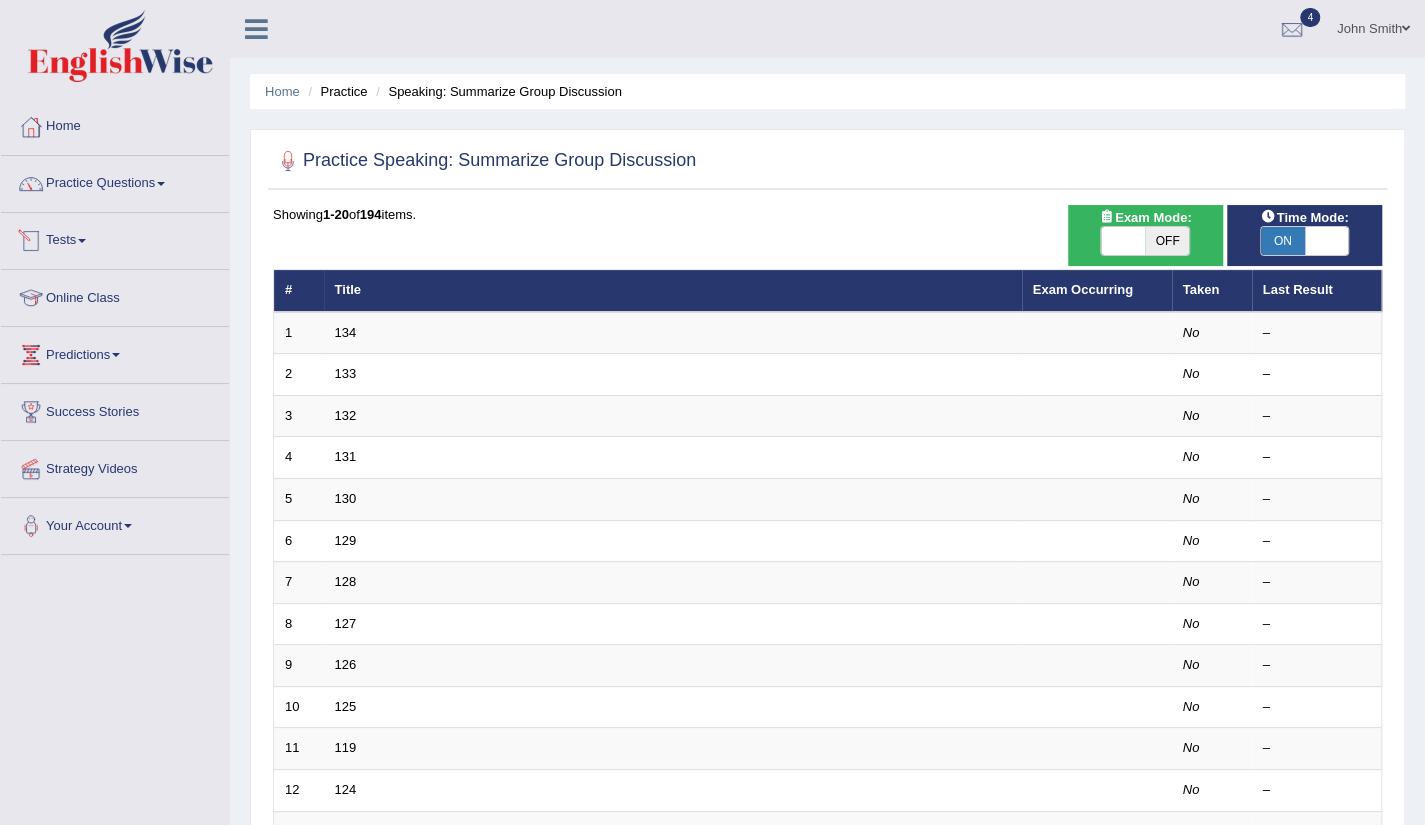 click at bounding box center (82, 241) 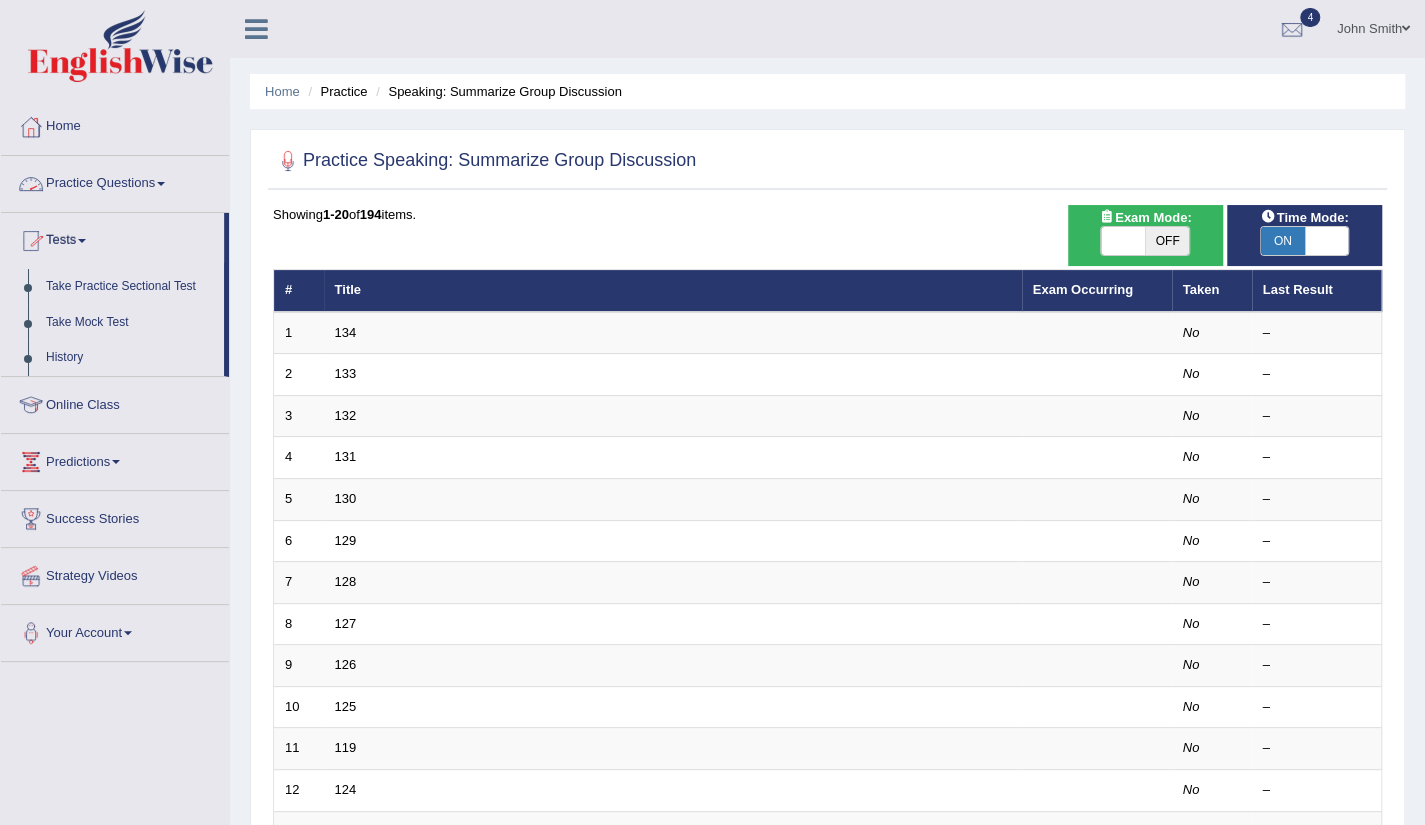 click on "Practice Questions" at bounding box center (115, 181) 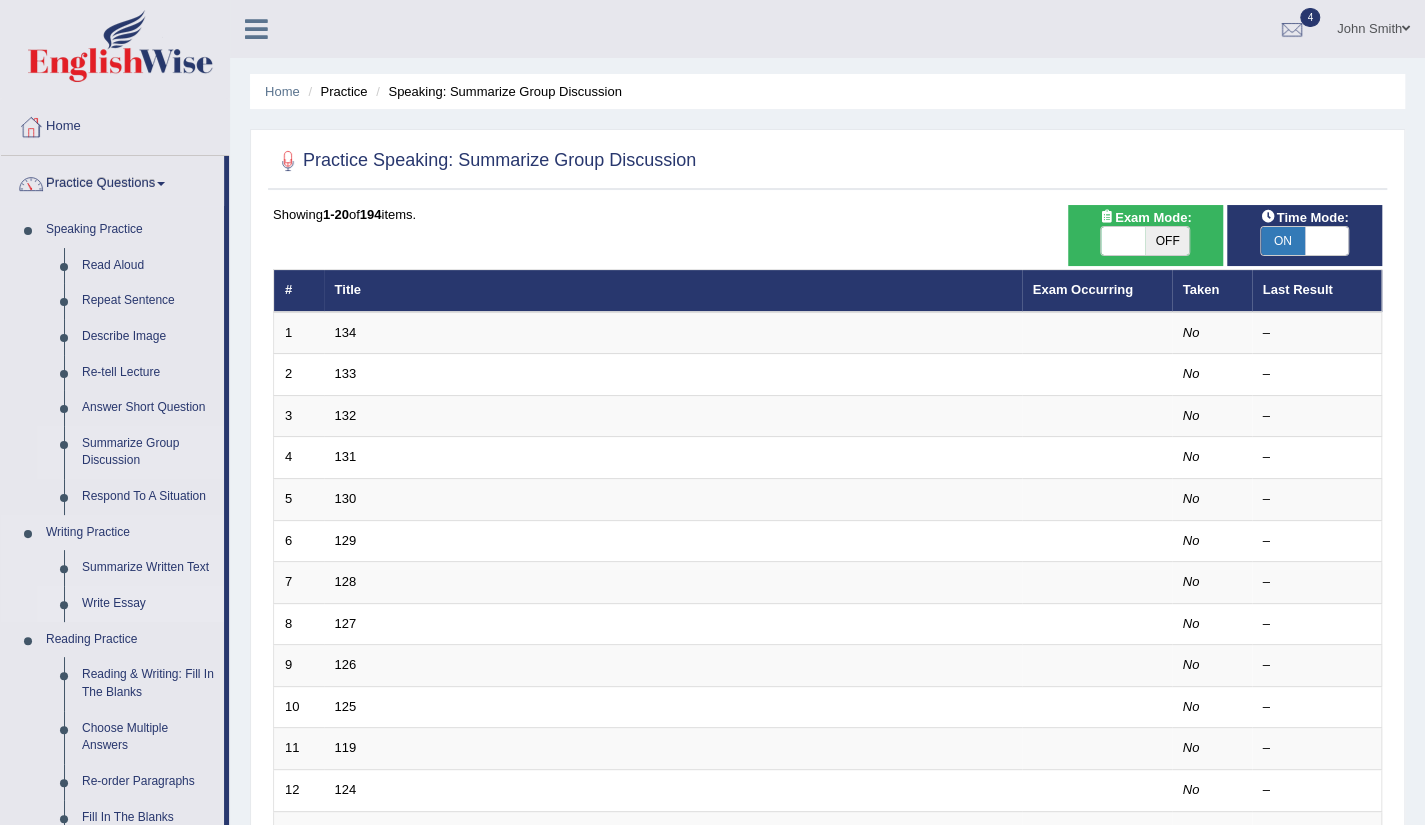 click on "Write Essay" at bounding box center [148, 604] 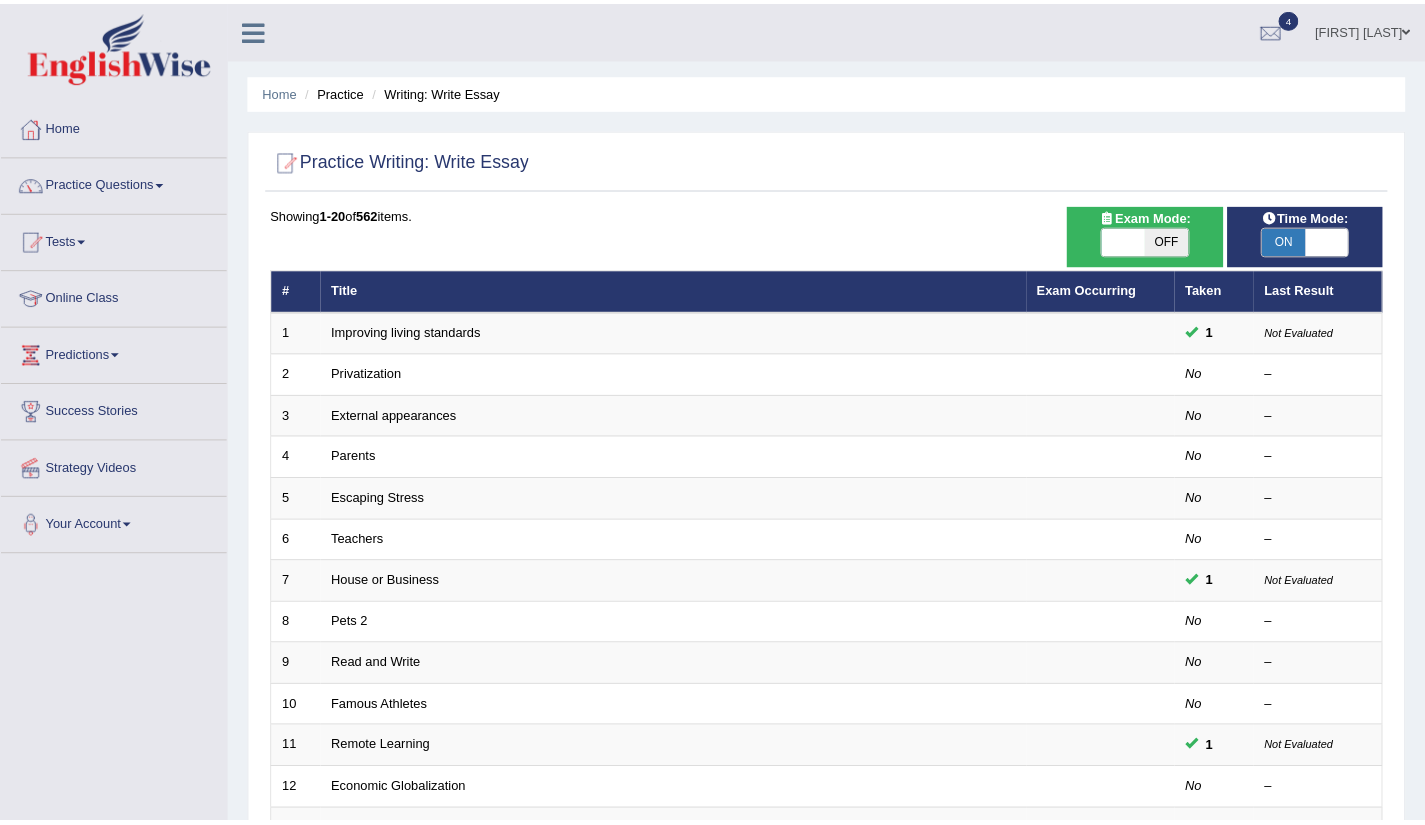 scroll, scrollTop: 0, scrollLeft: 0, axis: both 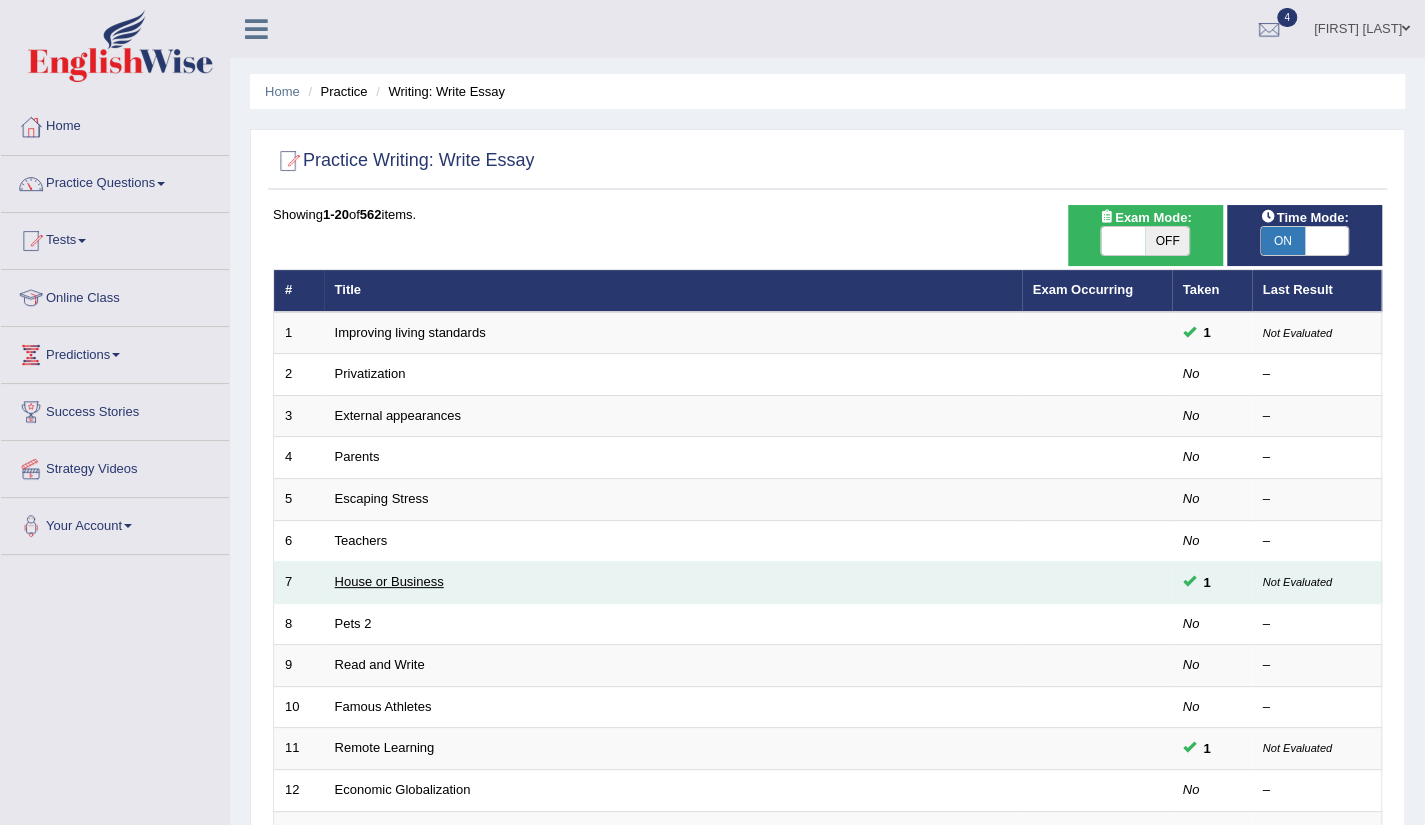 click on "House or Business" at bounding box center (389, 581) 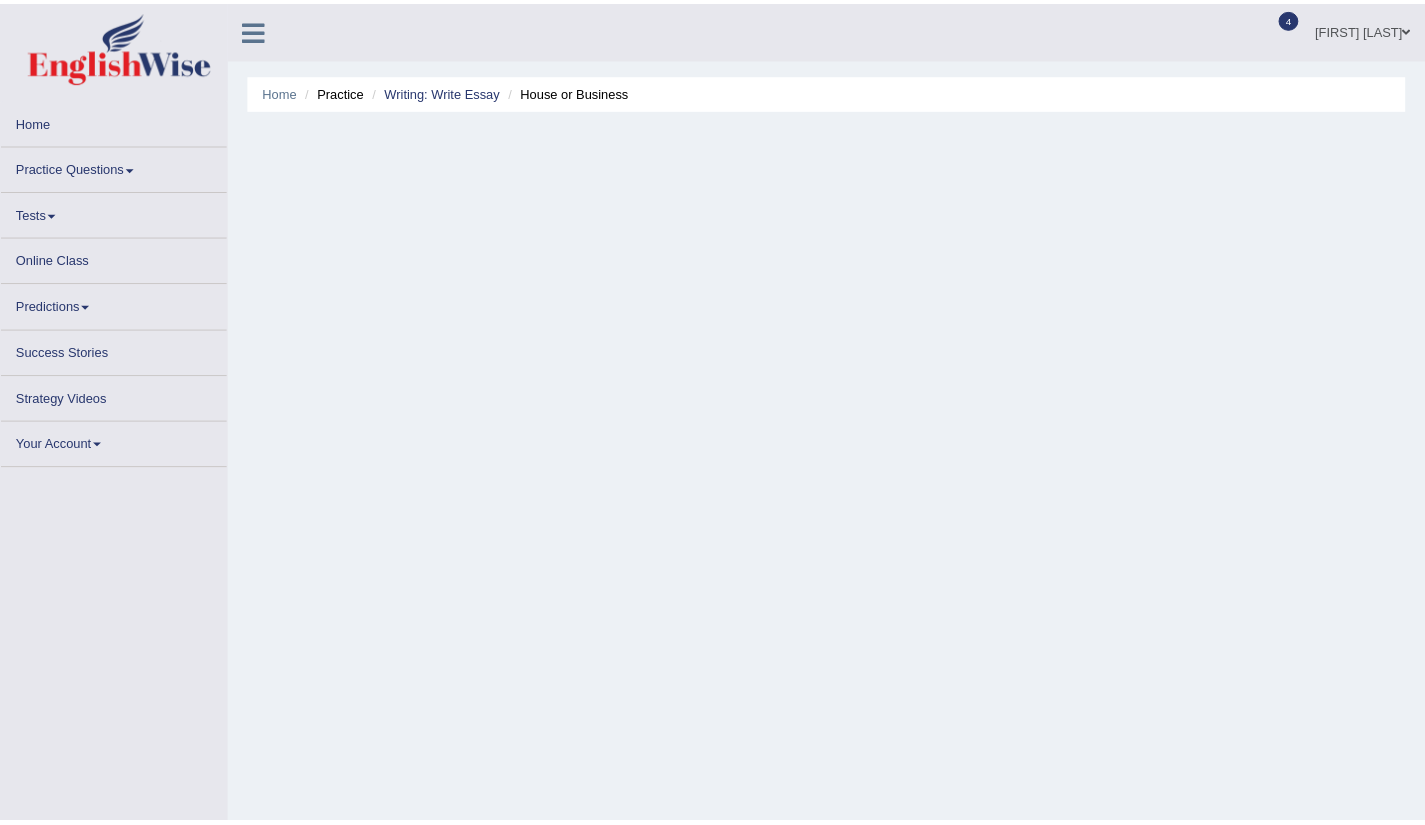 scroll, scrollTop: 0, scrollLeft: 0, axis: both 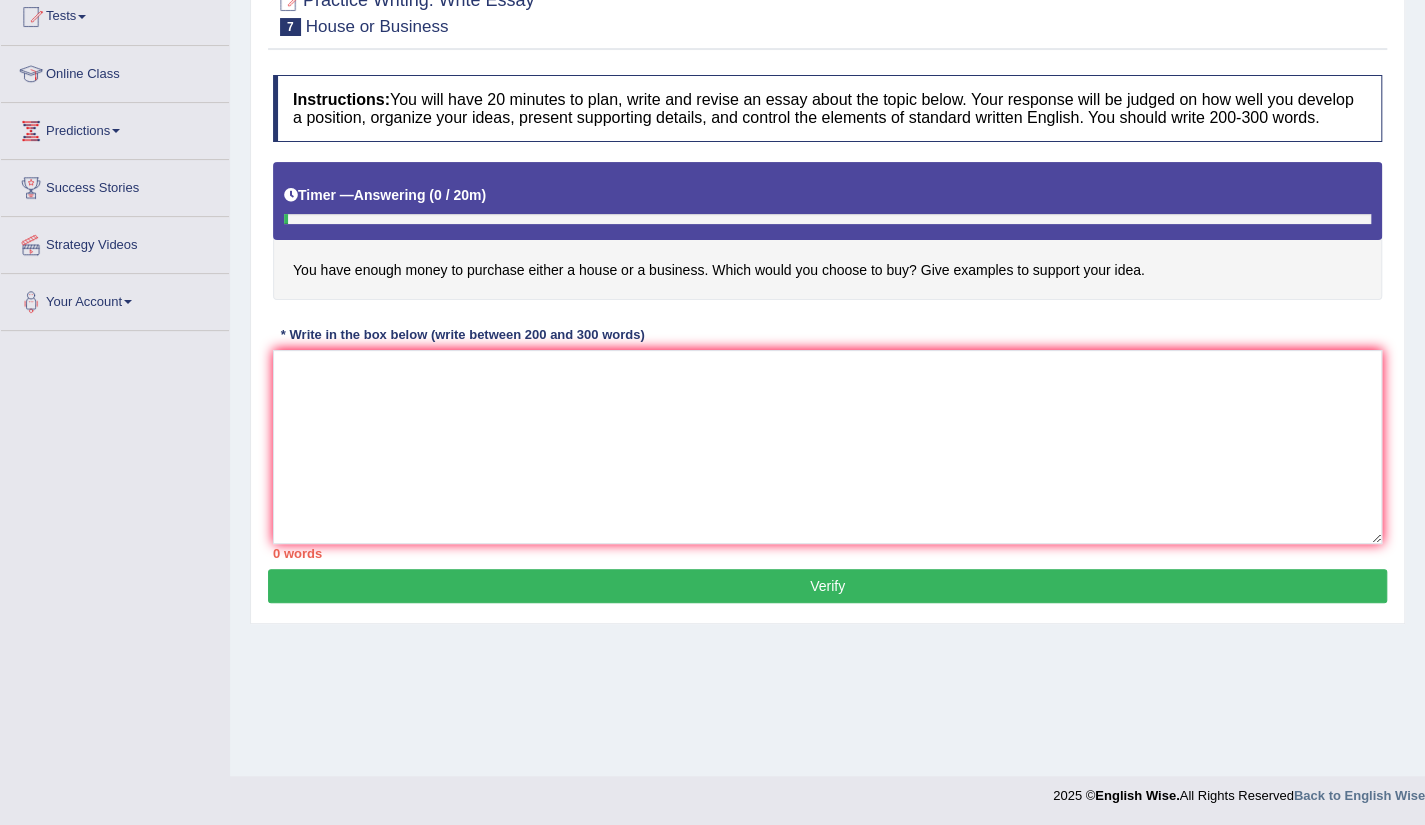 click on "Verify" at bounding box center [827, 586] 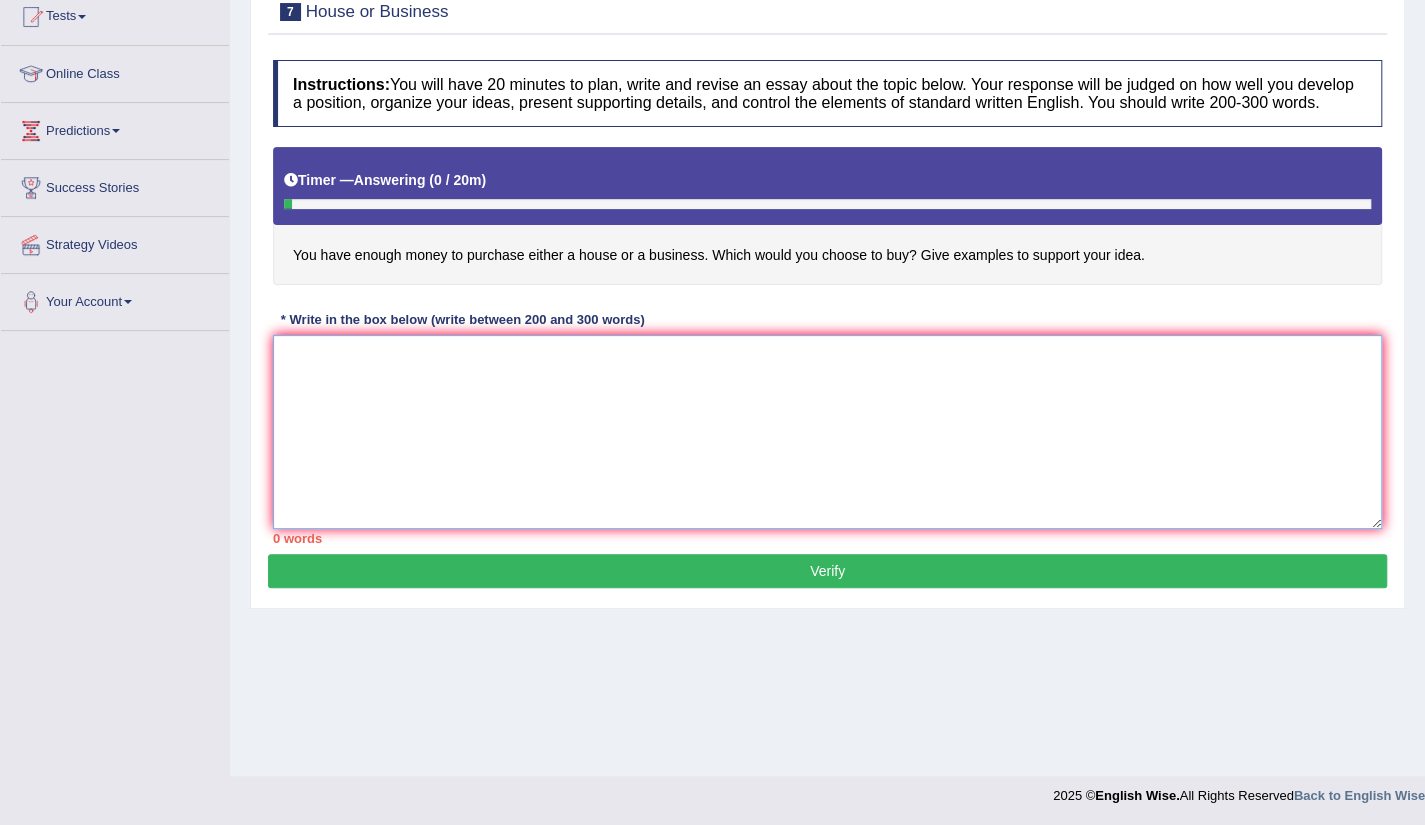 click at bounding box center [827, 432] 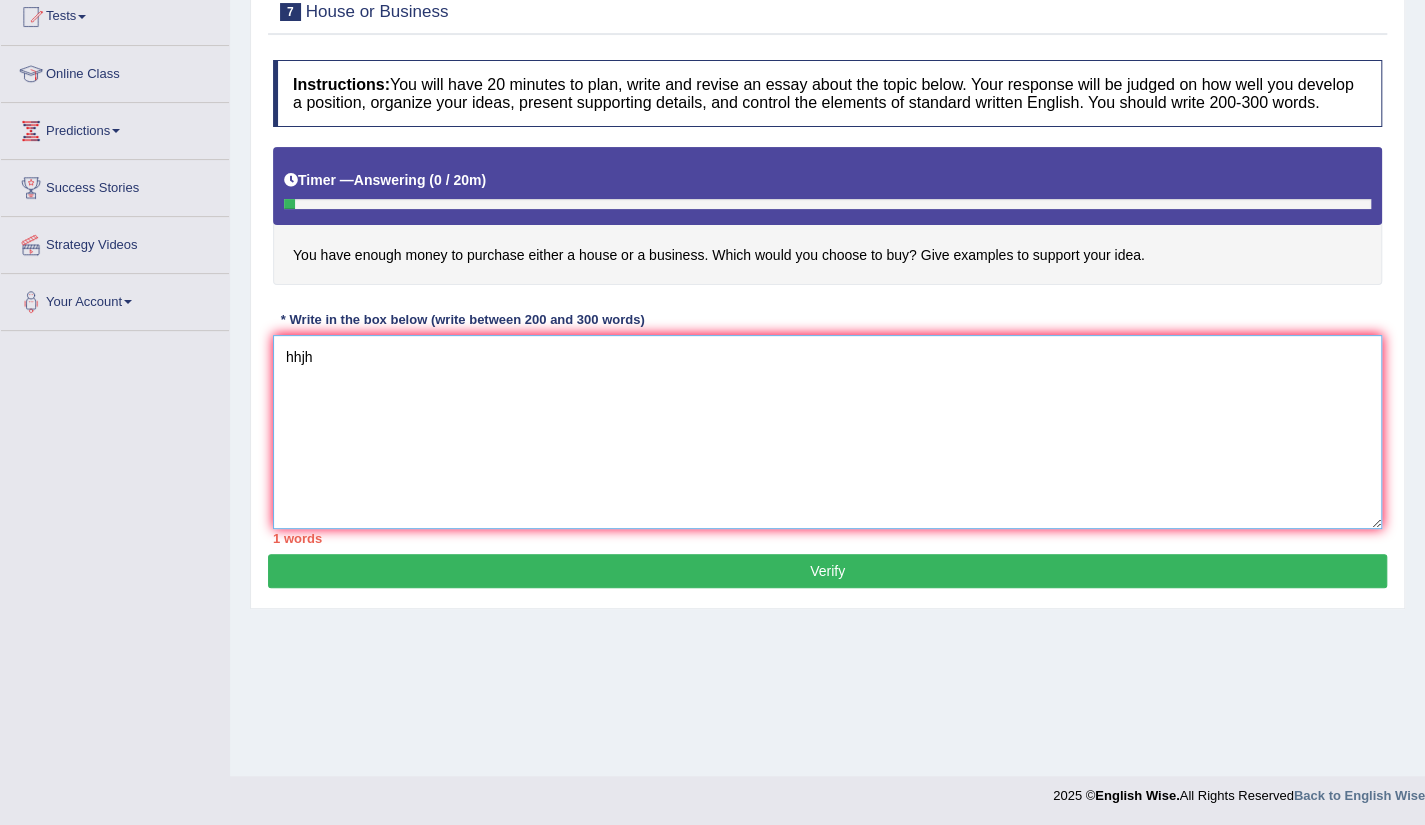 type on "hhjh" 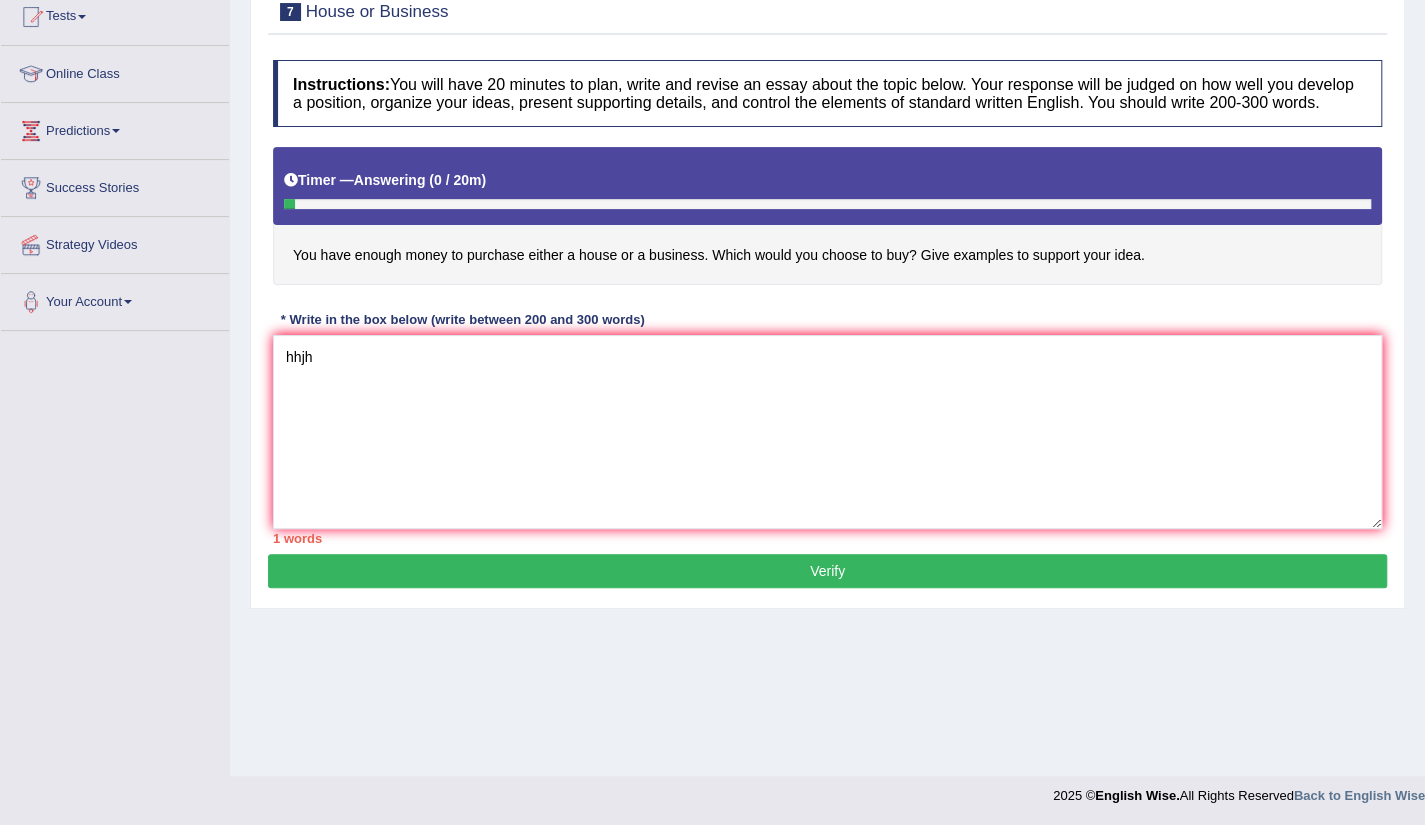 click on "Verify" at bounding box center [827, 571] 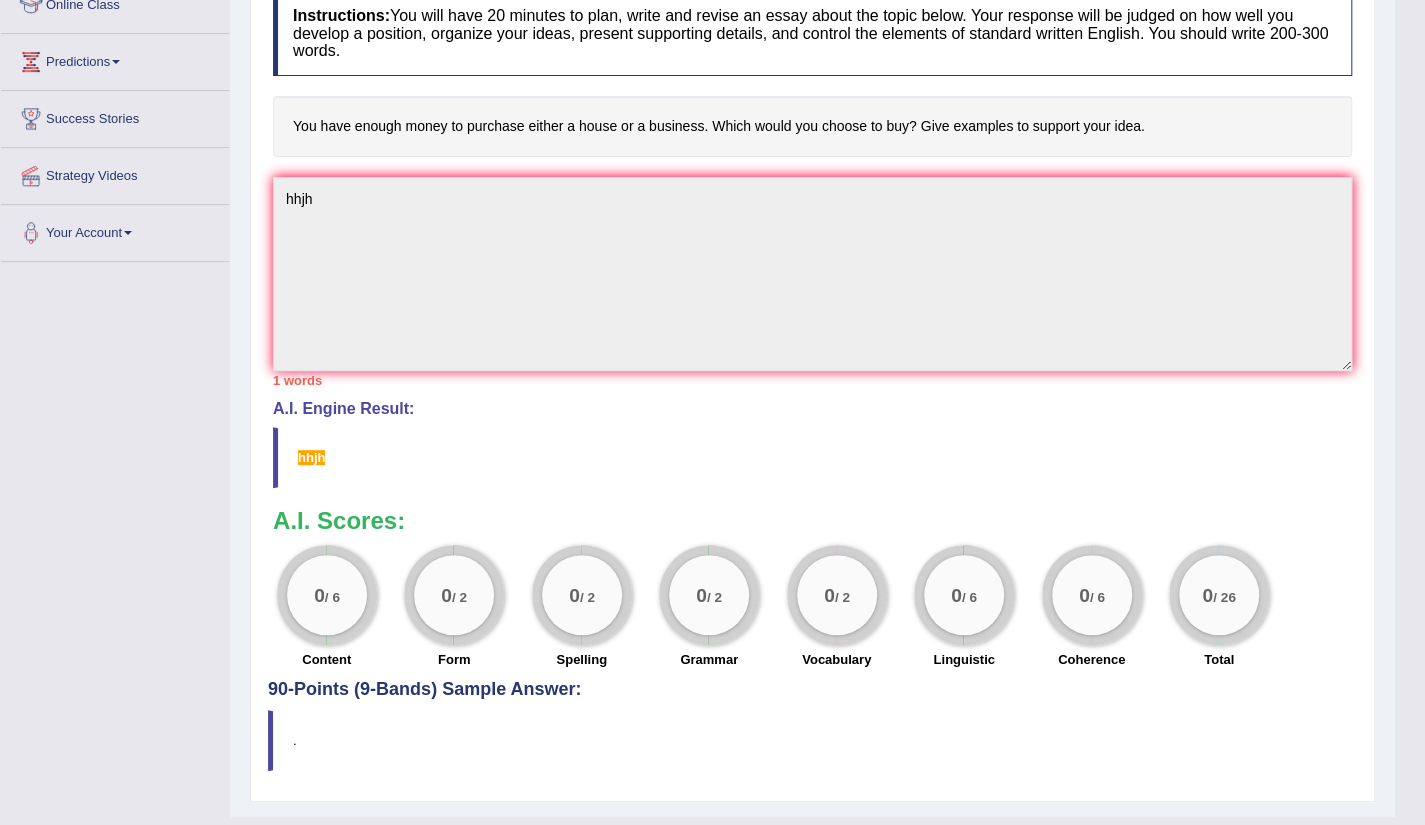 scroll, scrollTop: 304, scrollLeft: 0, axis: vertical 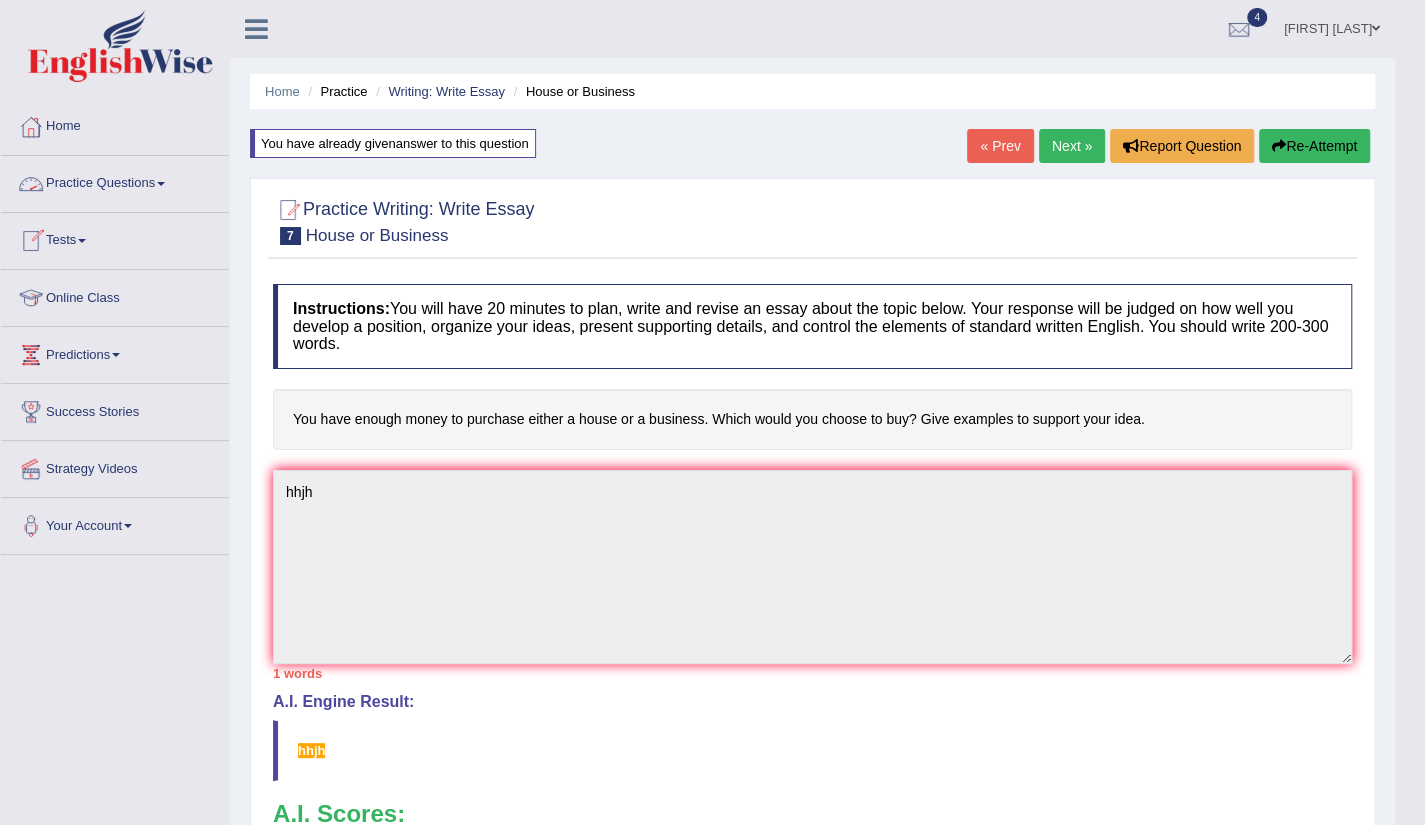 click on "Practice Questions" at bounding box center (115, 181) 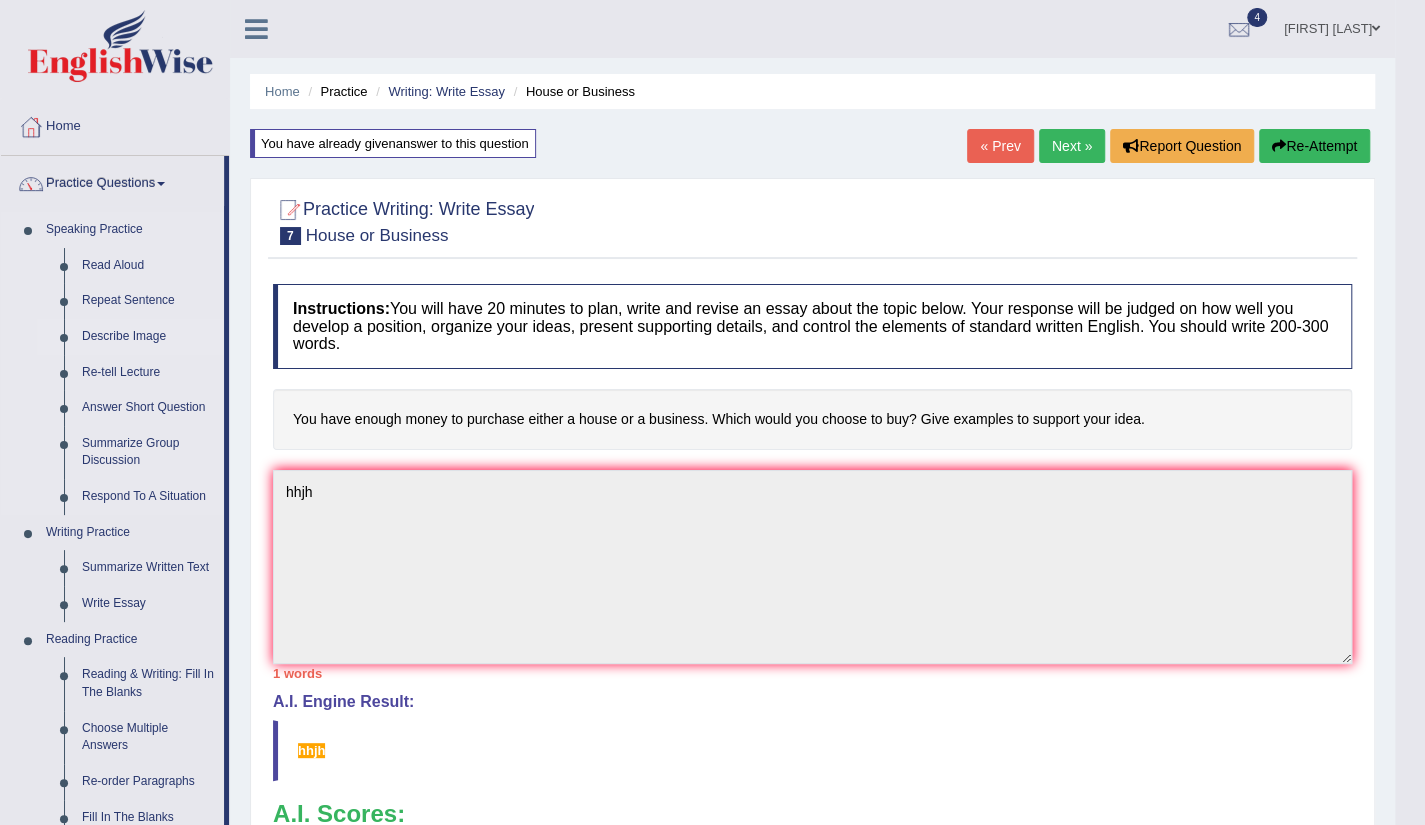 click on "Describe Image" at bounding box center (148, 337) 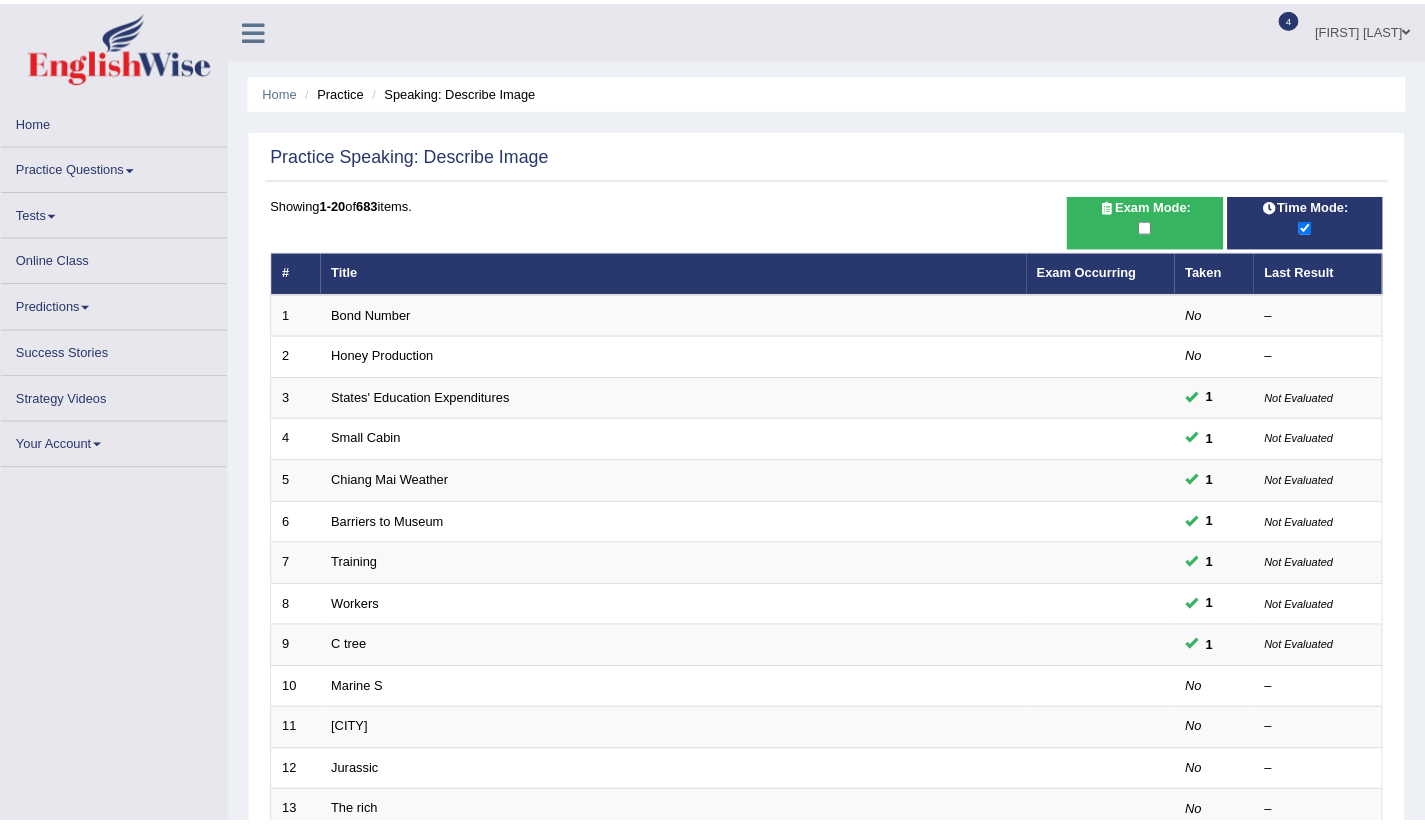 scroll, scrollTop: 0, scrollLeft: 0, axis: both 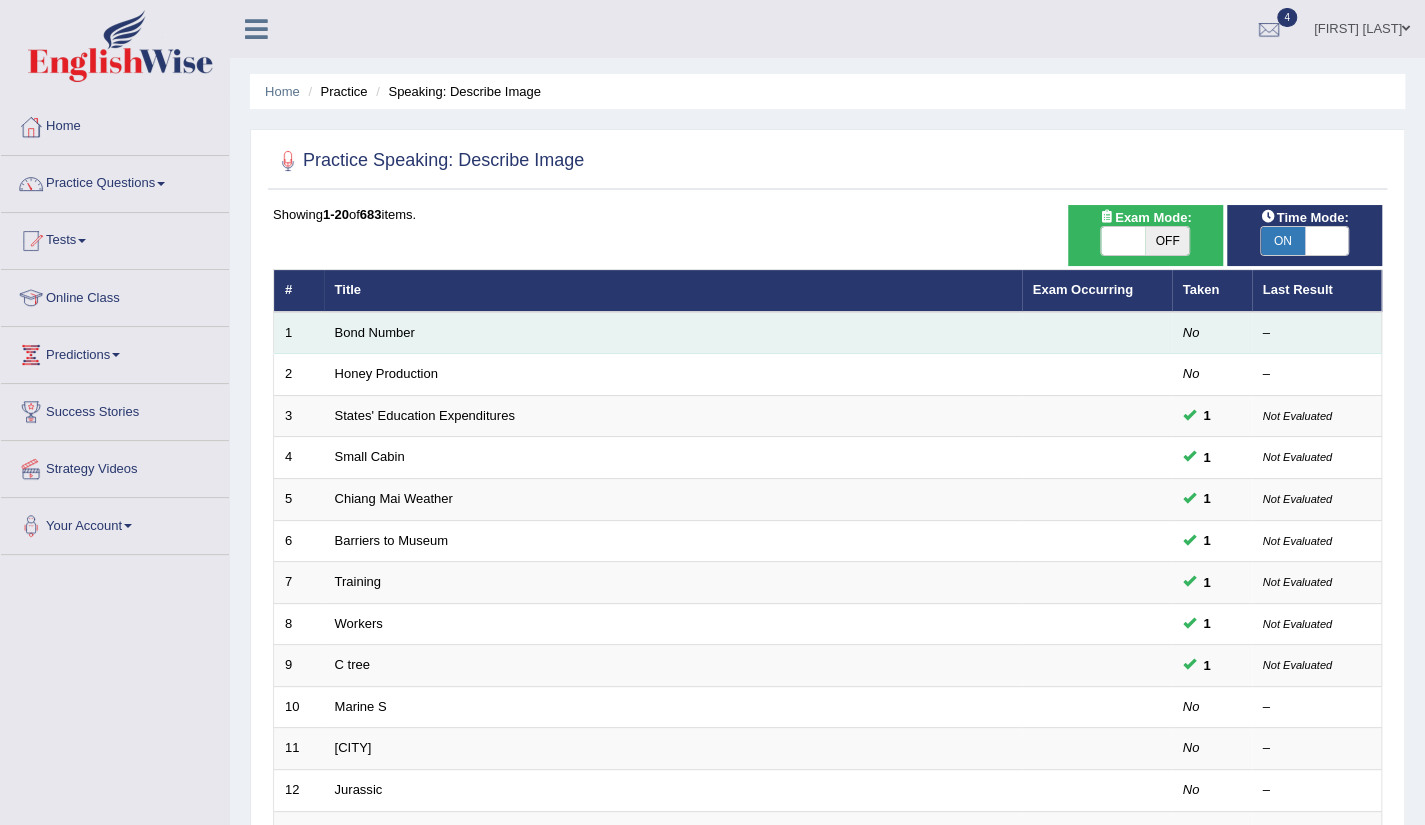 click on "Bond Number" at bounding box center [673, 333] 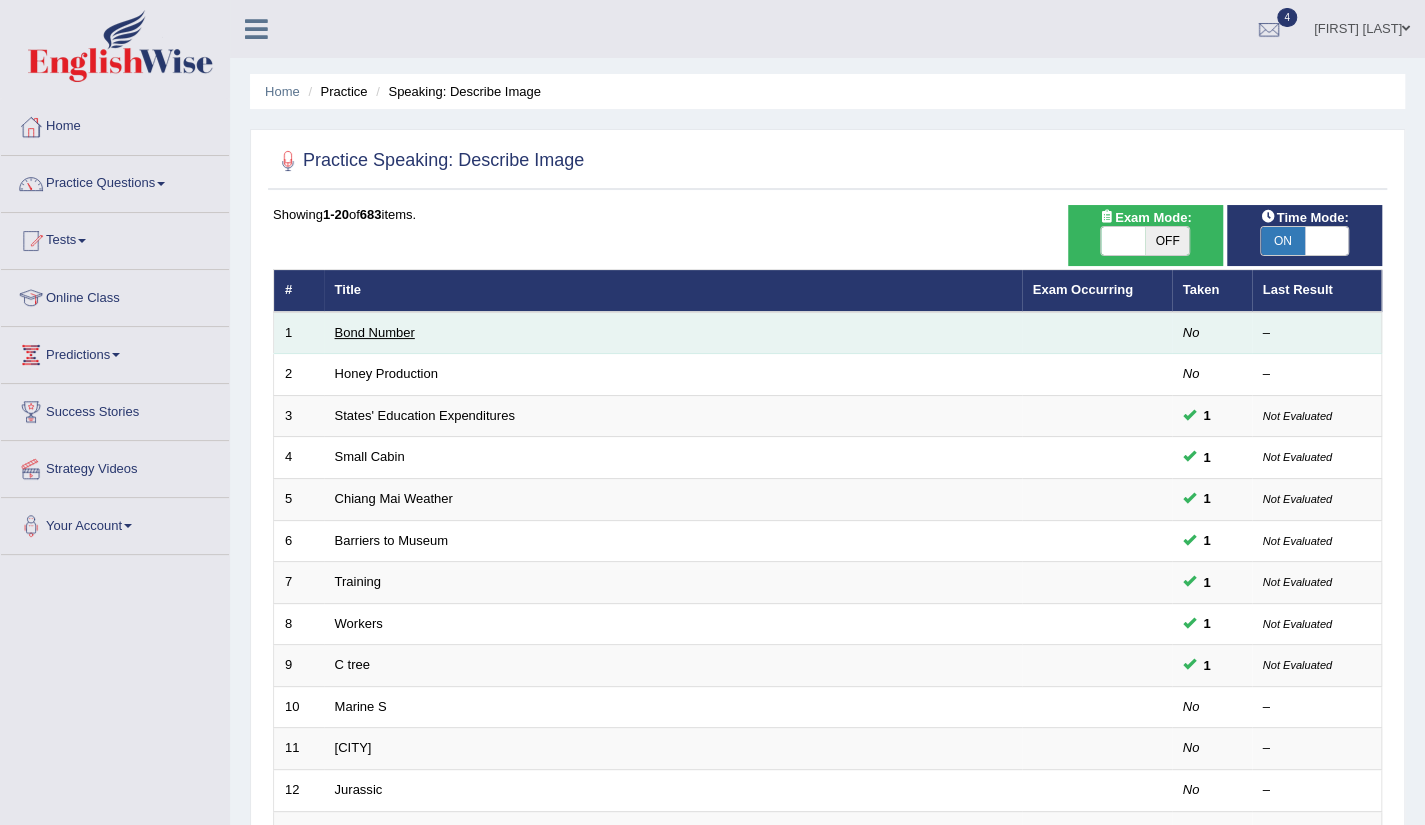 click on "Bond Number" at bounding box center (375, 332) 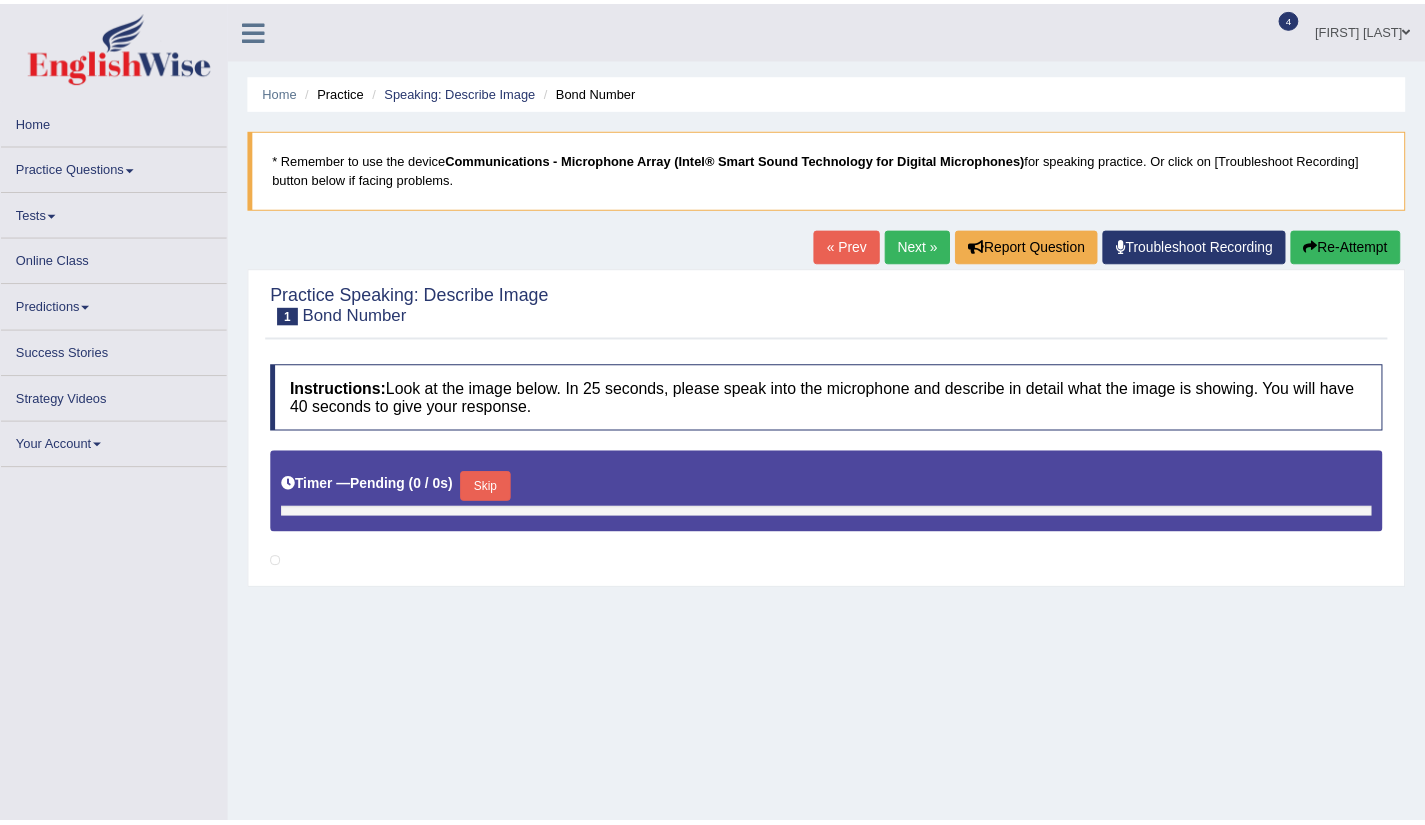 scroll, scrollTop: 0, scrollLeft: 0, axis: both 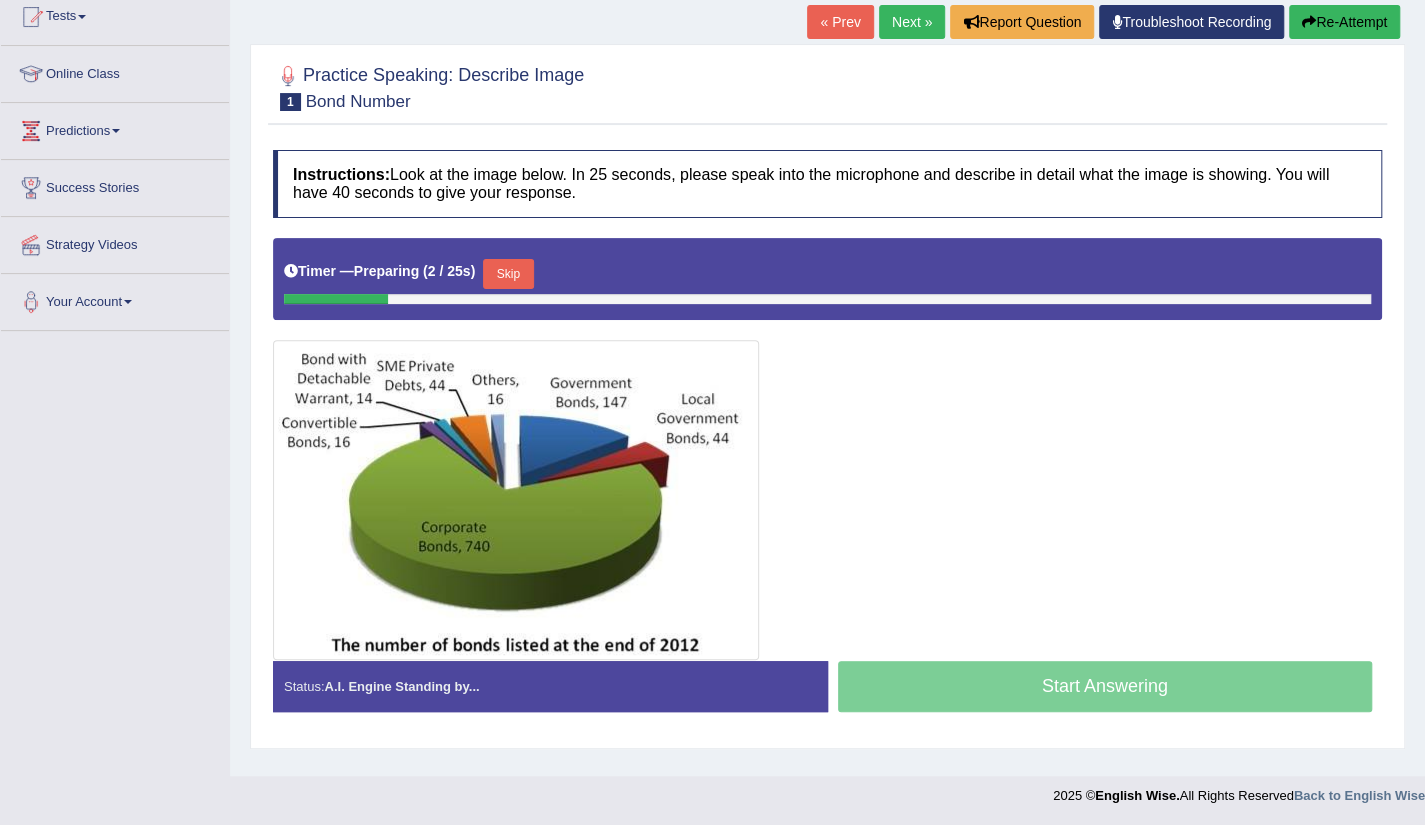 click on "Start Answering" at bounding box center [1105, 689] 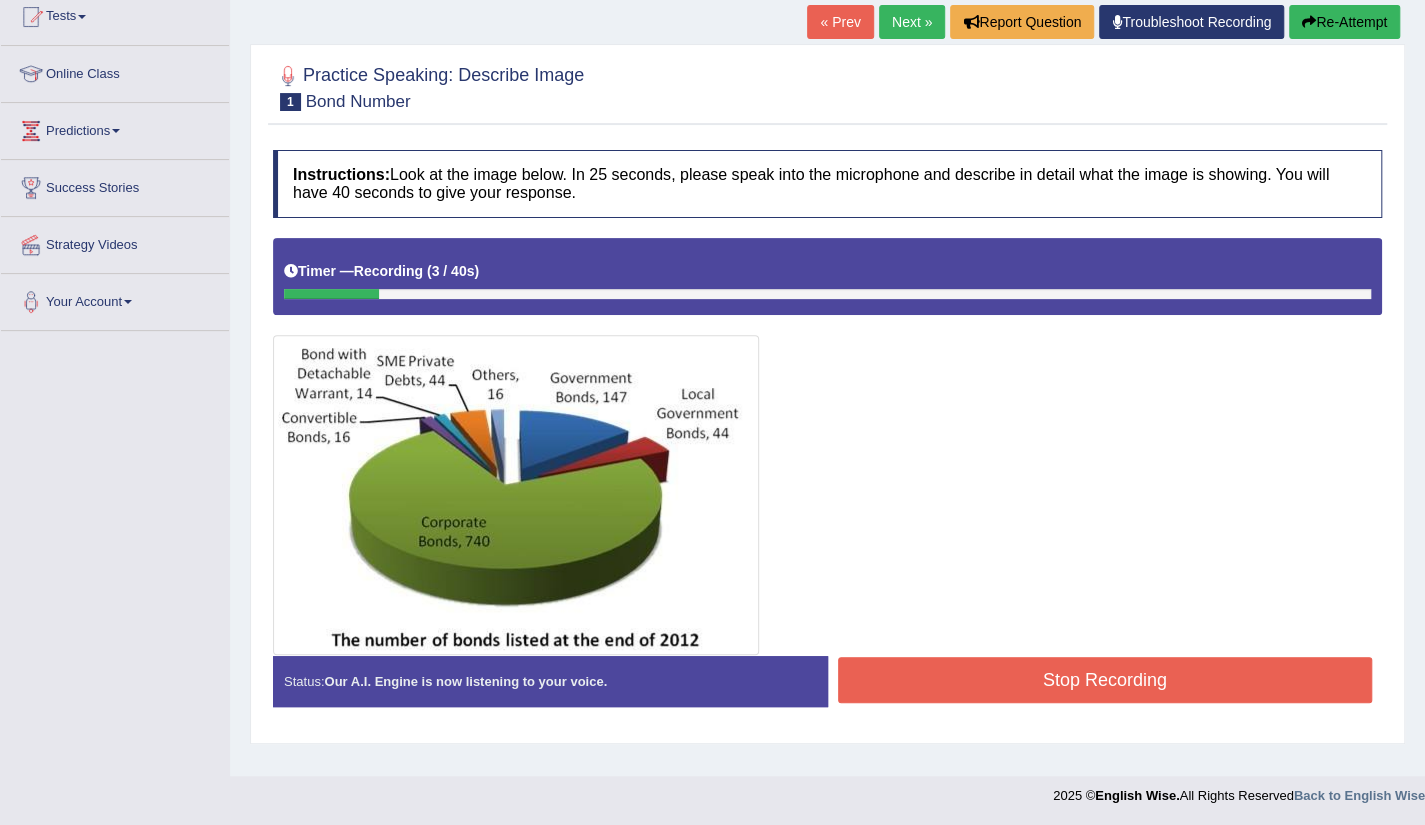 click on "Stop Recording" at bounding box center [1105, 680] 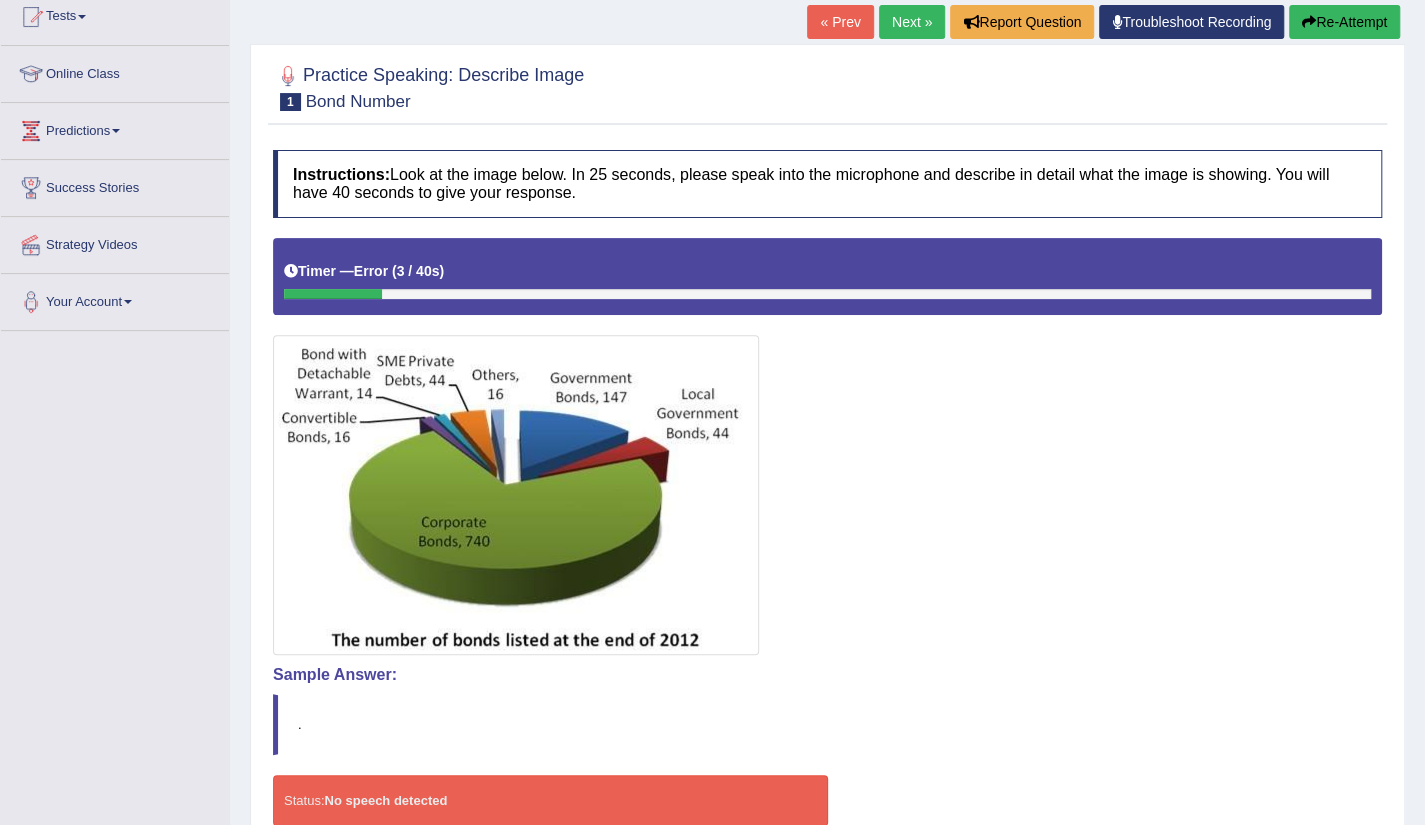 scroll, scrollTop: 321, scrollLeft: 0, axis: vertical 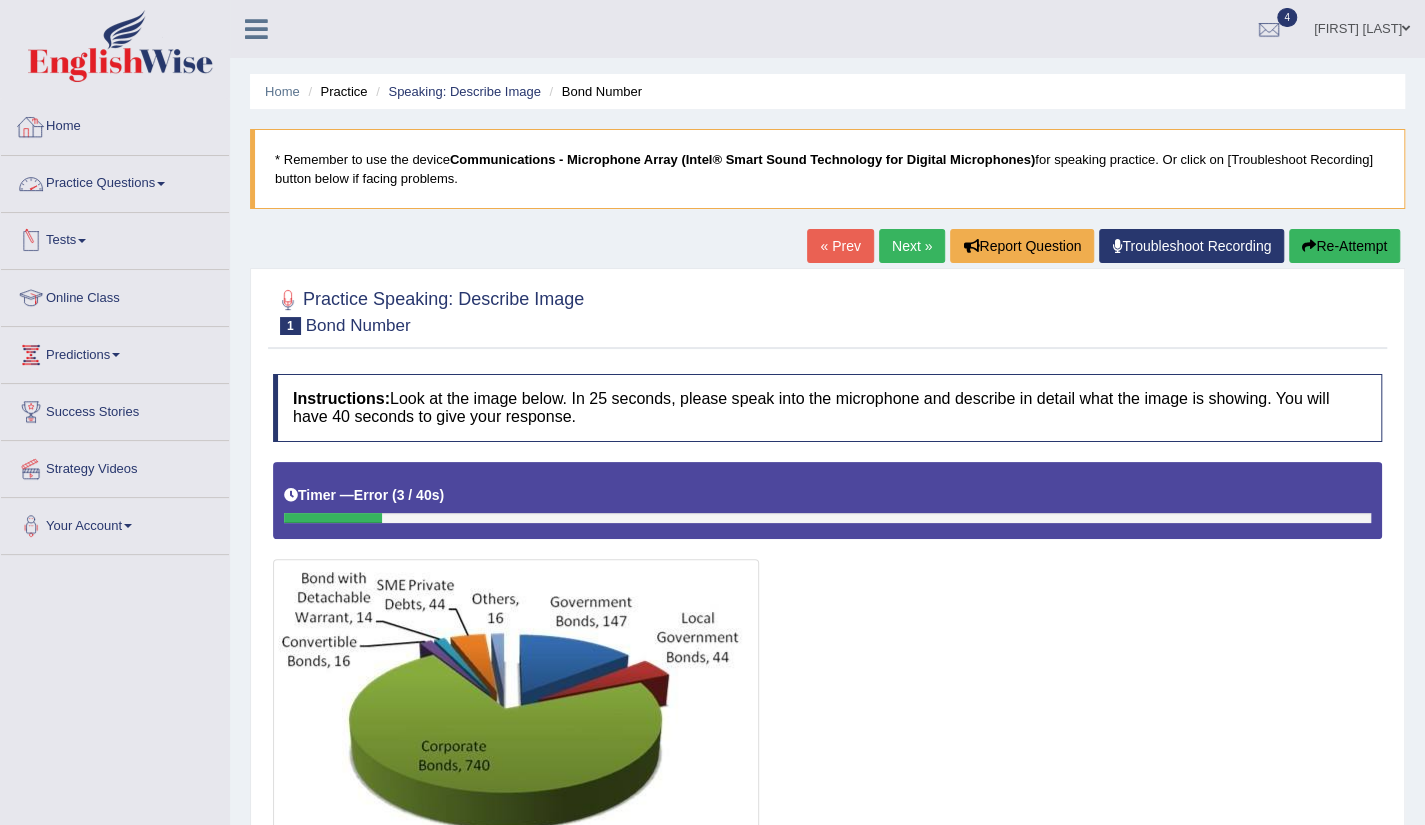 click on "Home" at bounding box center [115, 124] 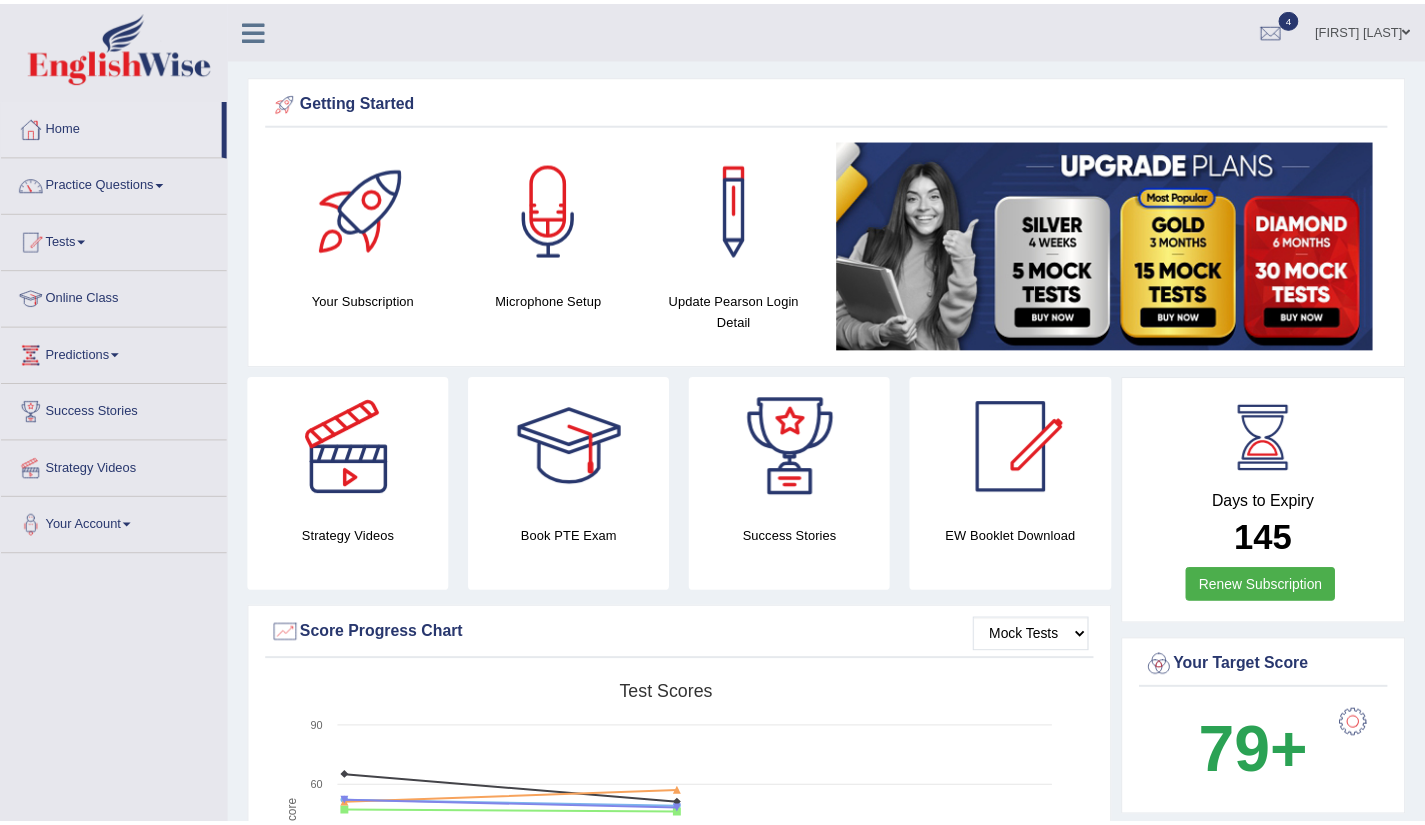 scroll, scrollTop: 0, scrollLeft: 0, axis: both 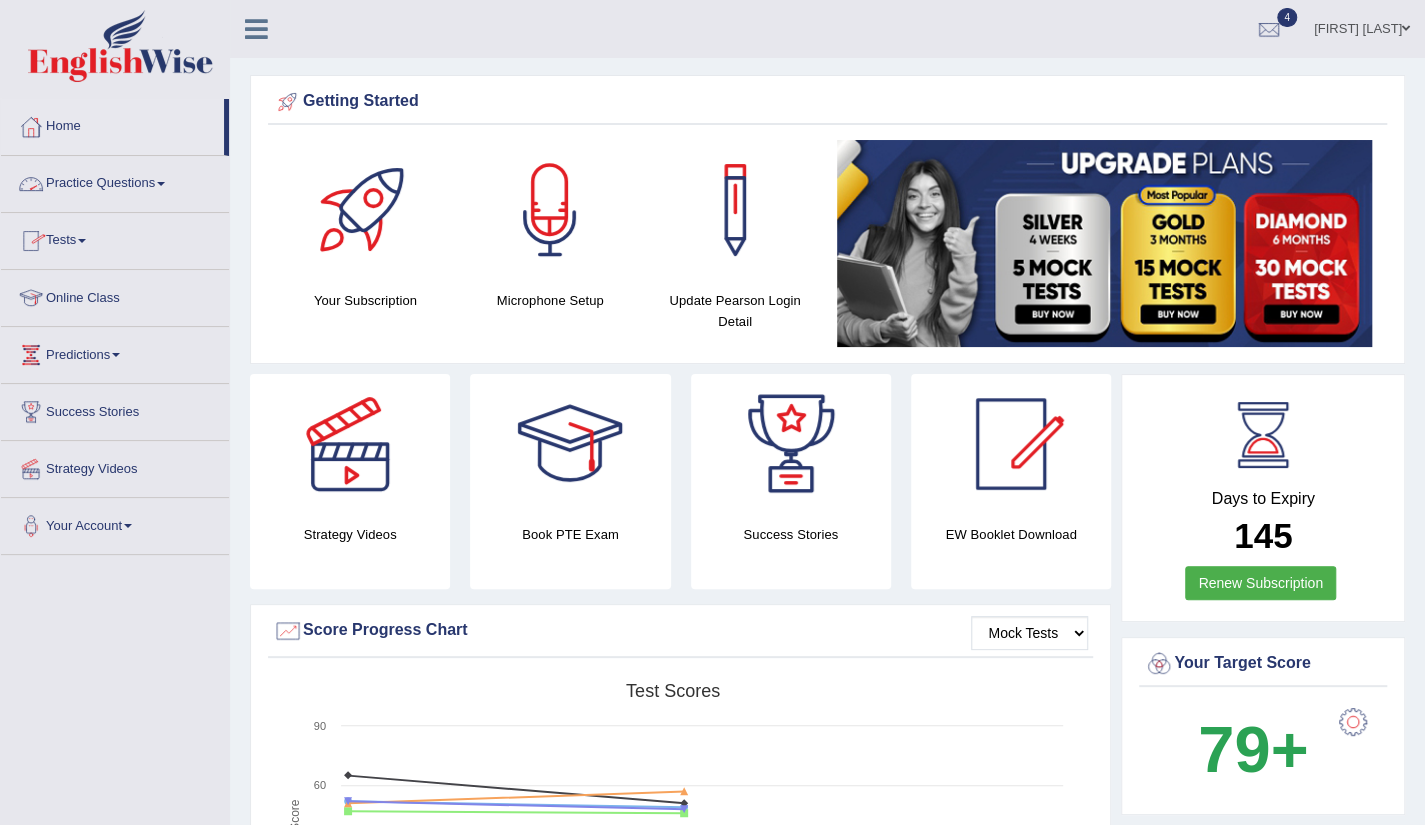 click on "Practice Questions" at bounding box center [115, 181] 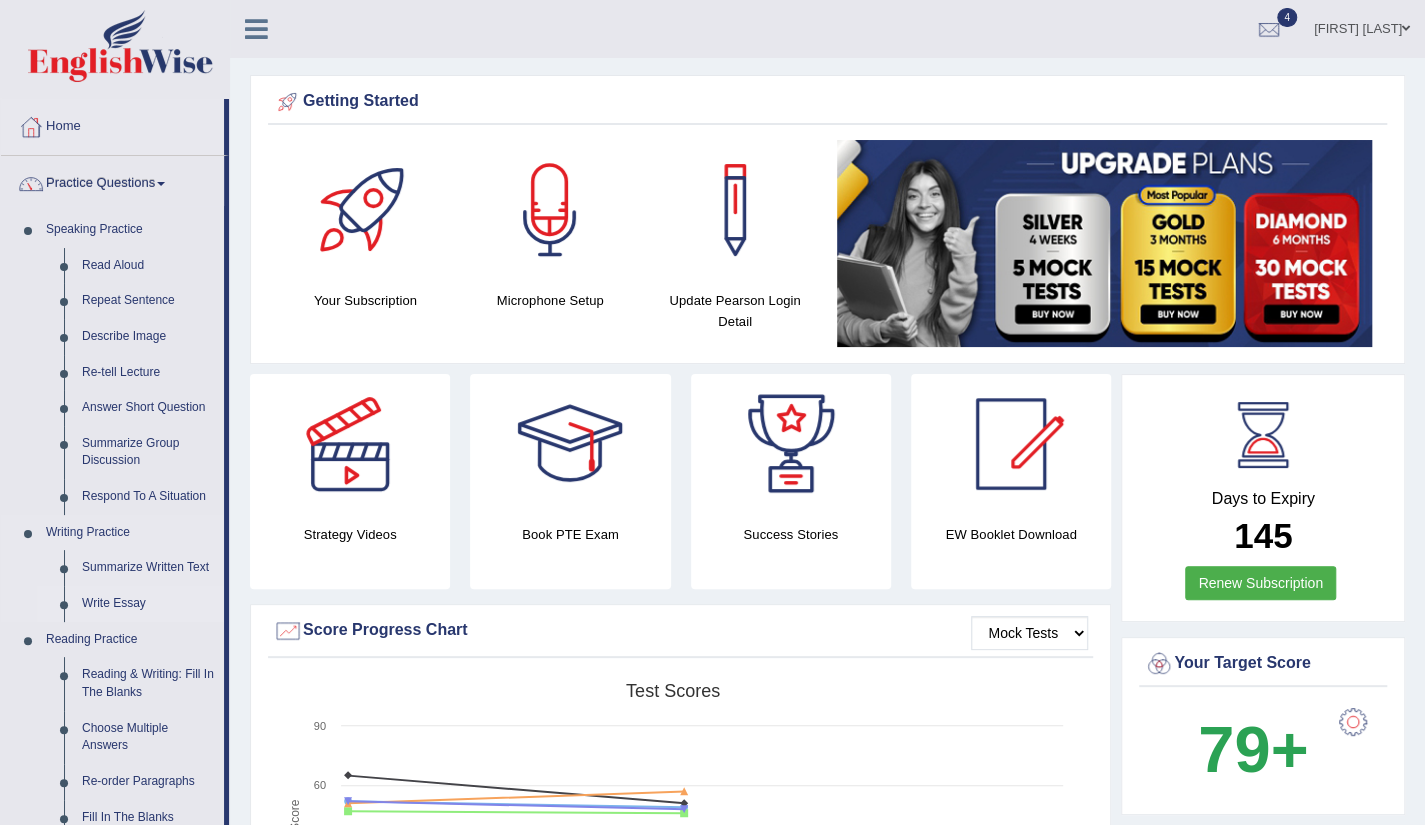 click on "Write Essay" at bounding box center (148, 604) 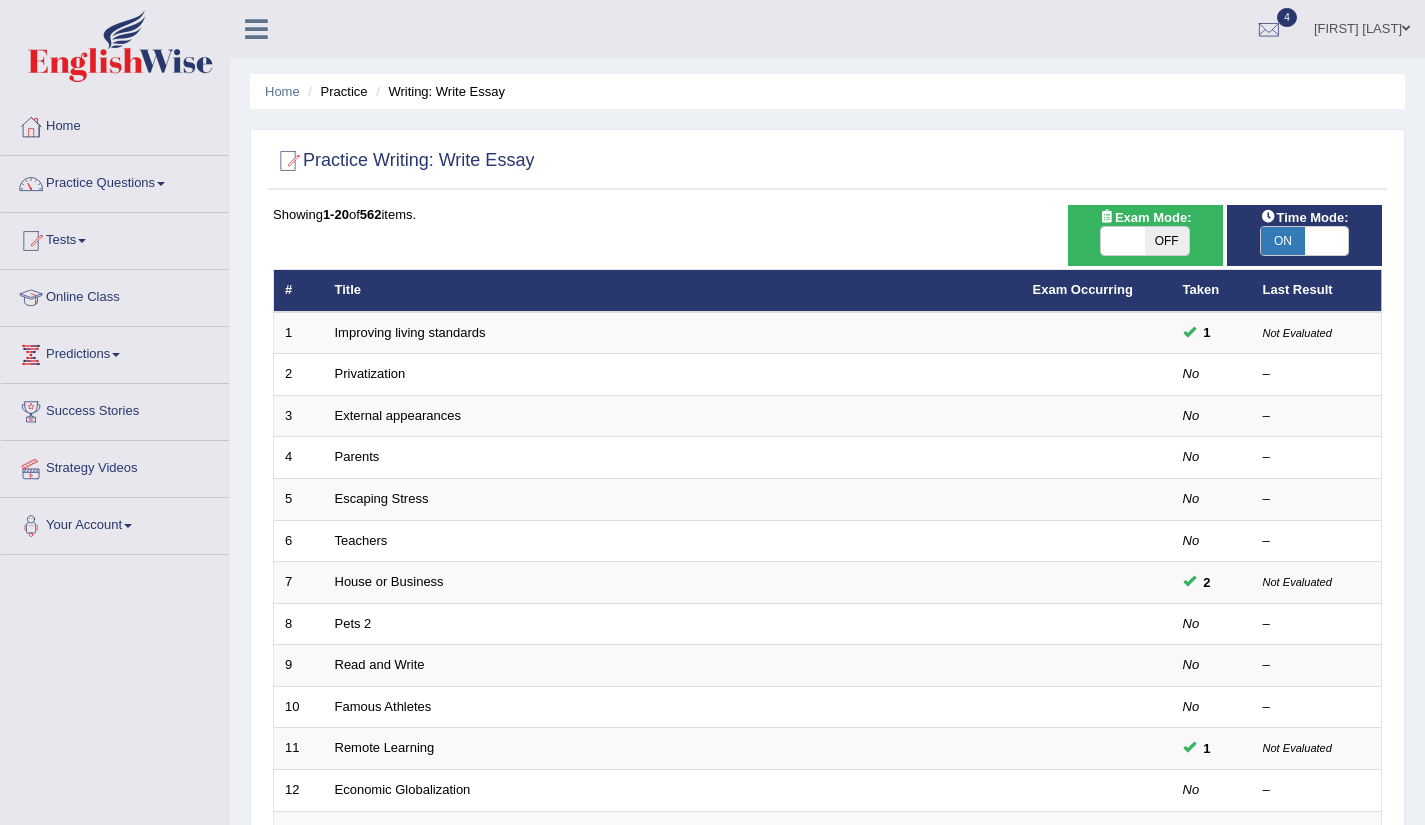 scroll, scrollTop: 0, scrollLeft: 0, axis: both 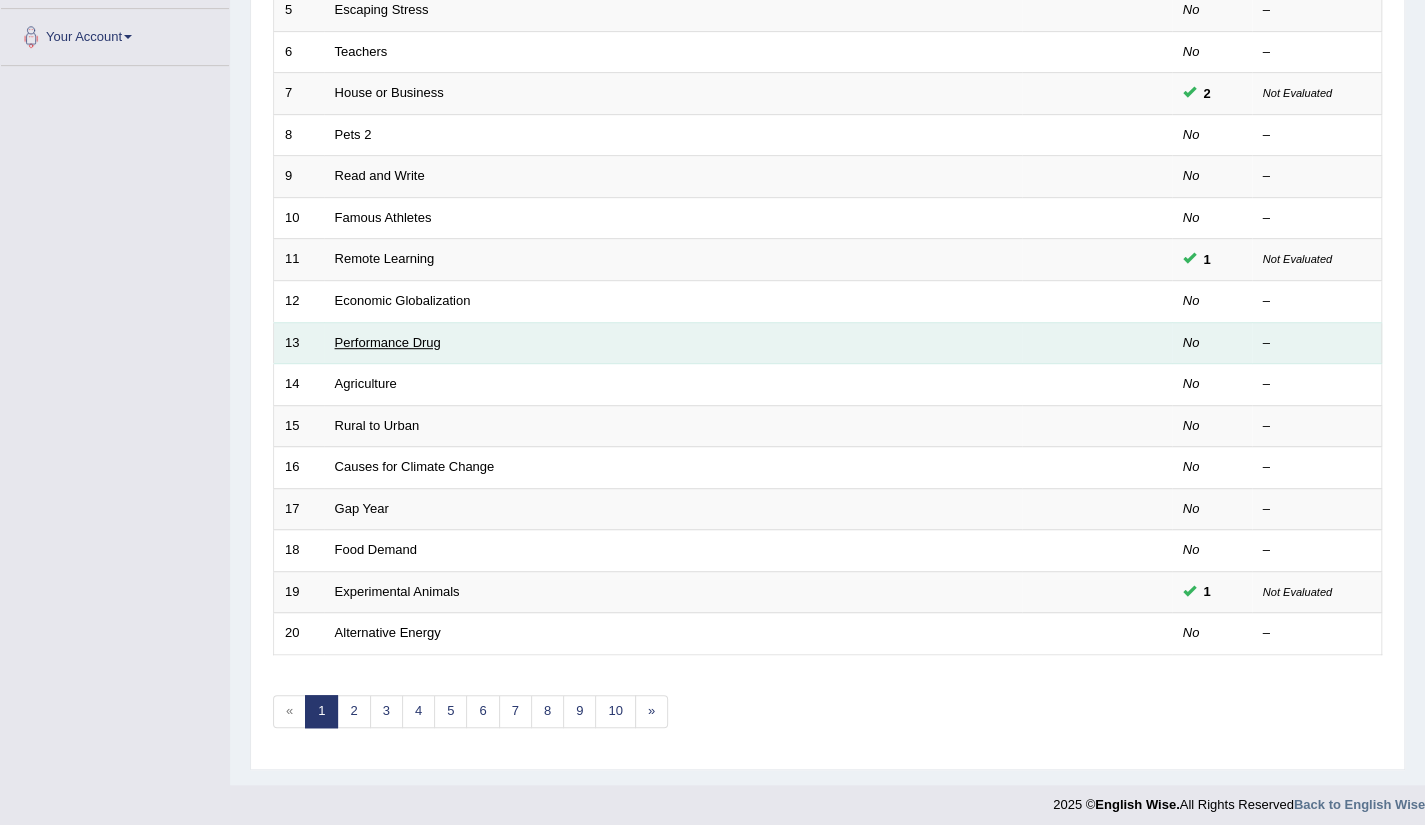 click on "Performance Drug" at bounding box center (388, 342) 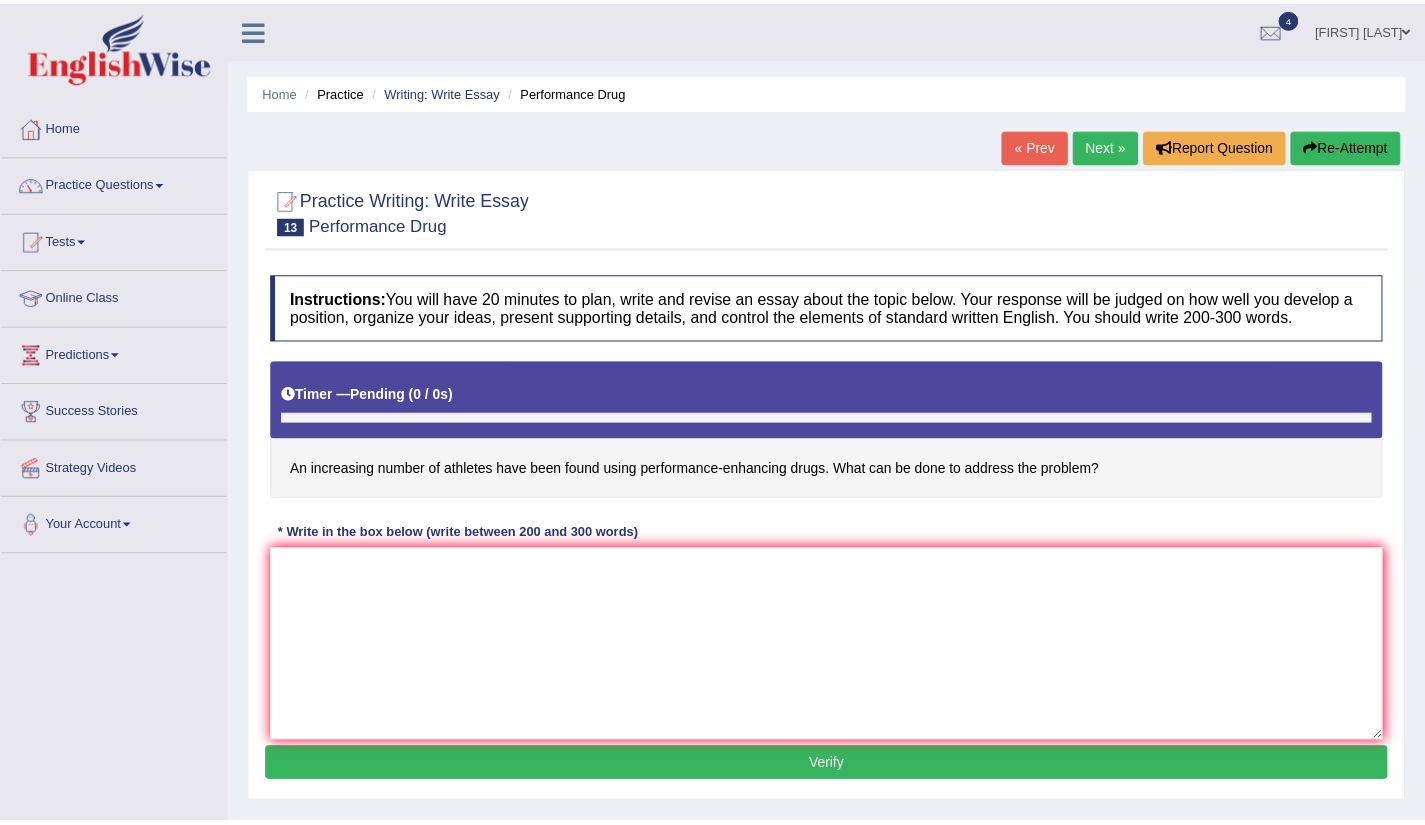 scroll, scrollTop: 0, scrollLeft: 0, axis: both 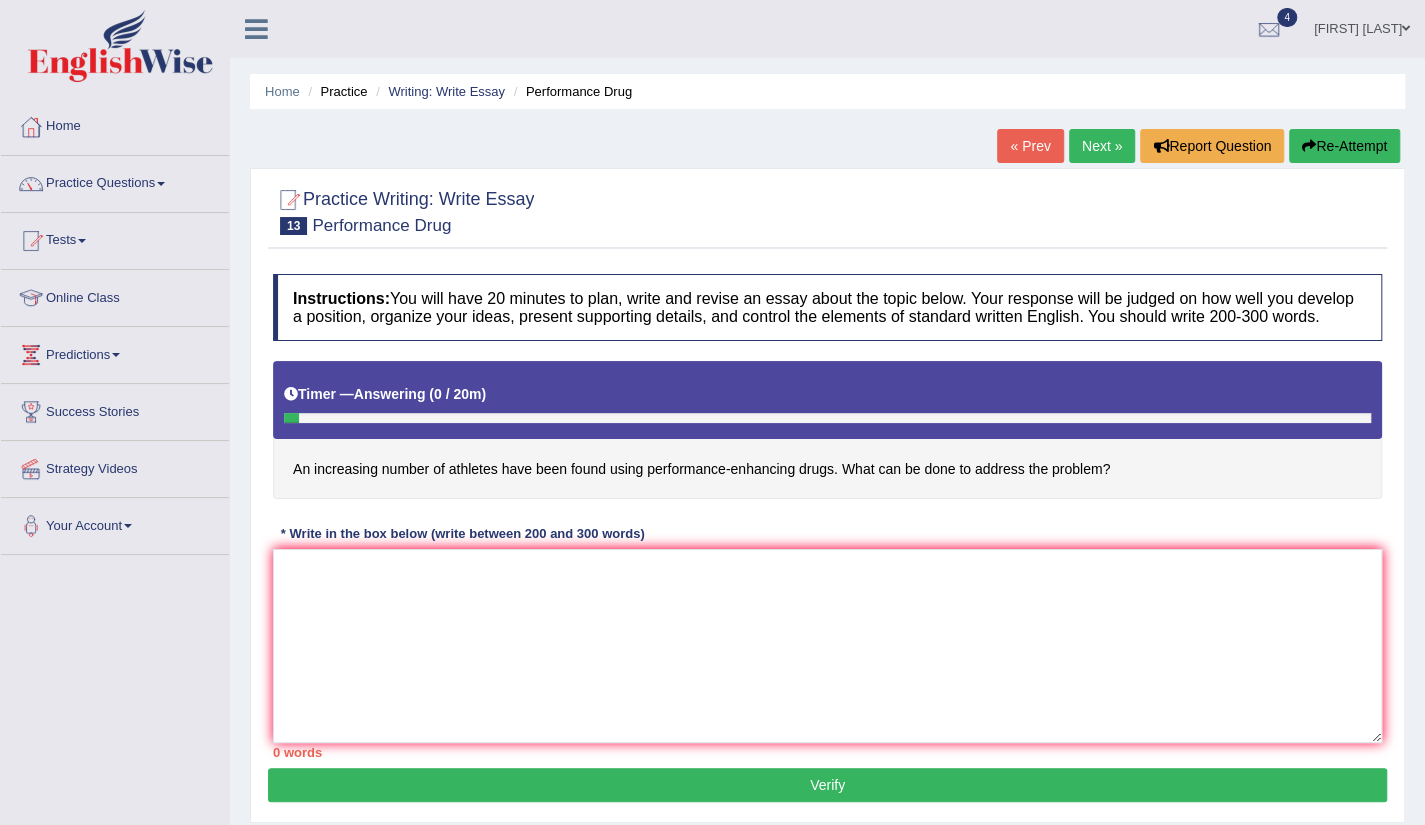 click on "Next »" at bounding box center [1102, 146] 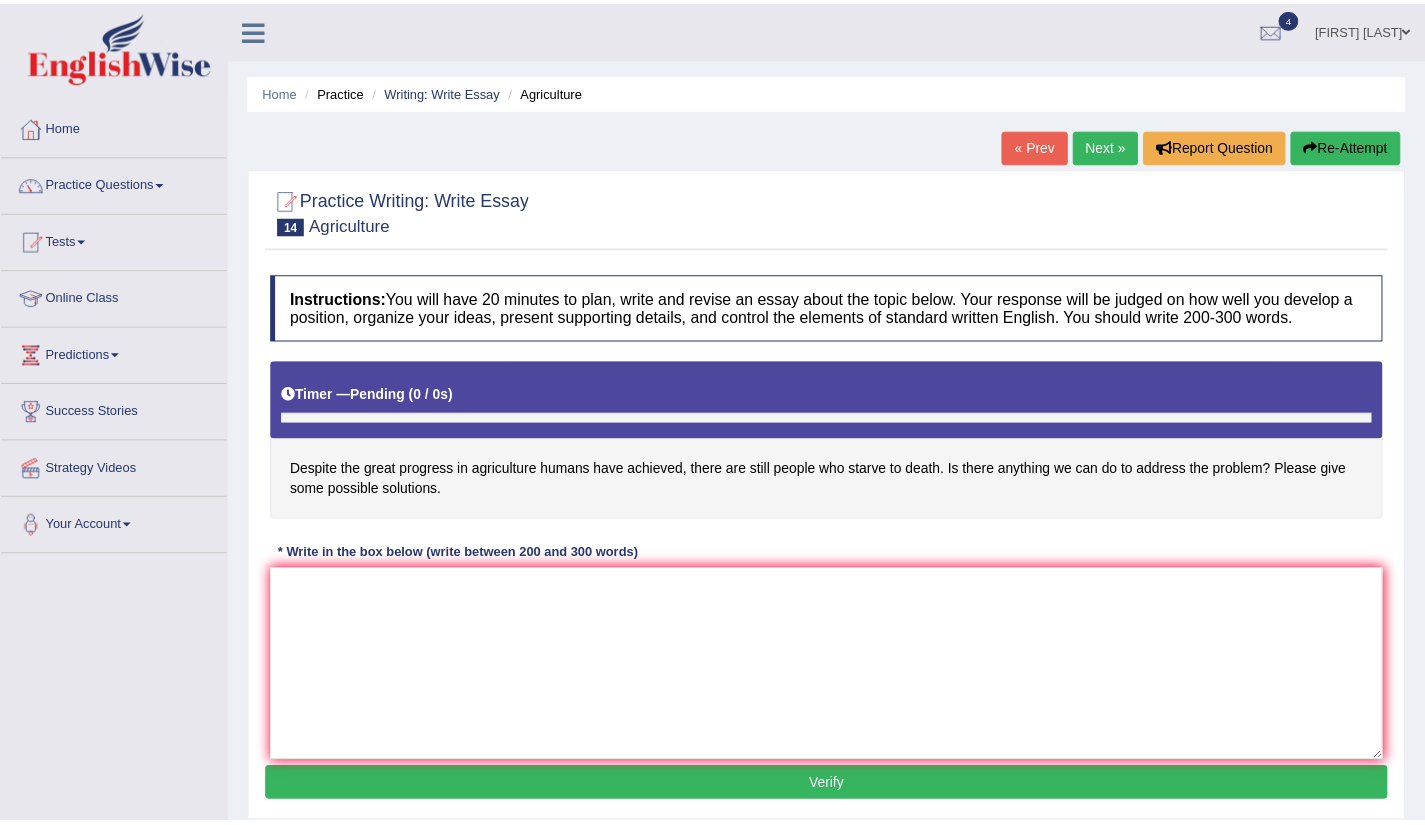 scroll, scrollTop: 0, scrollLeft: 0, axis: both 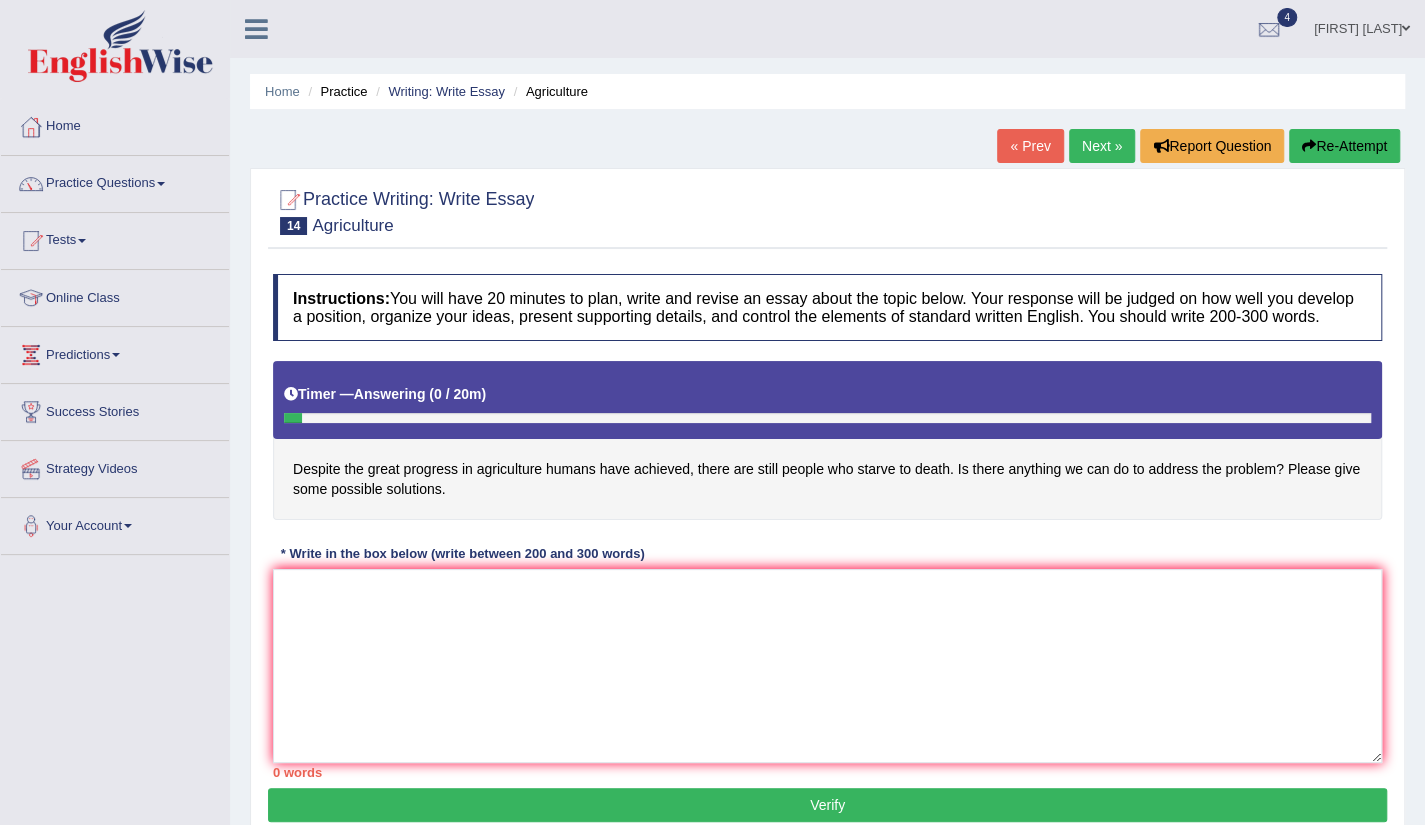 click on "Next »" at bounding box center [1102, 146] 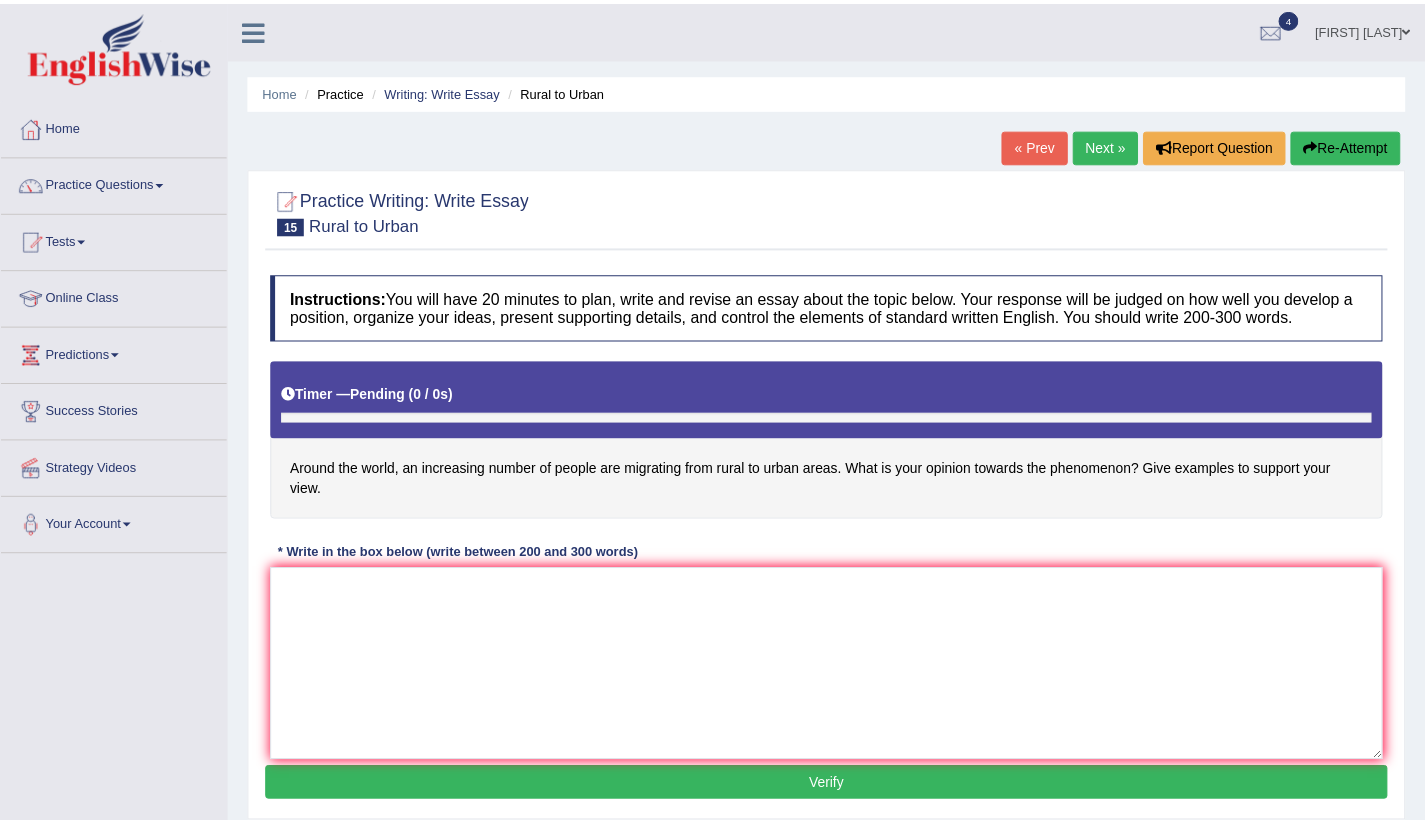 scroll, scrollTop: 0, scrollLeft: 0, axis: both 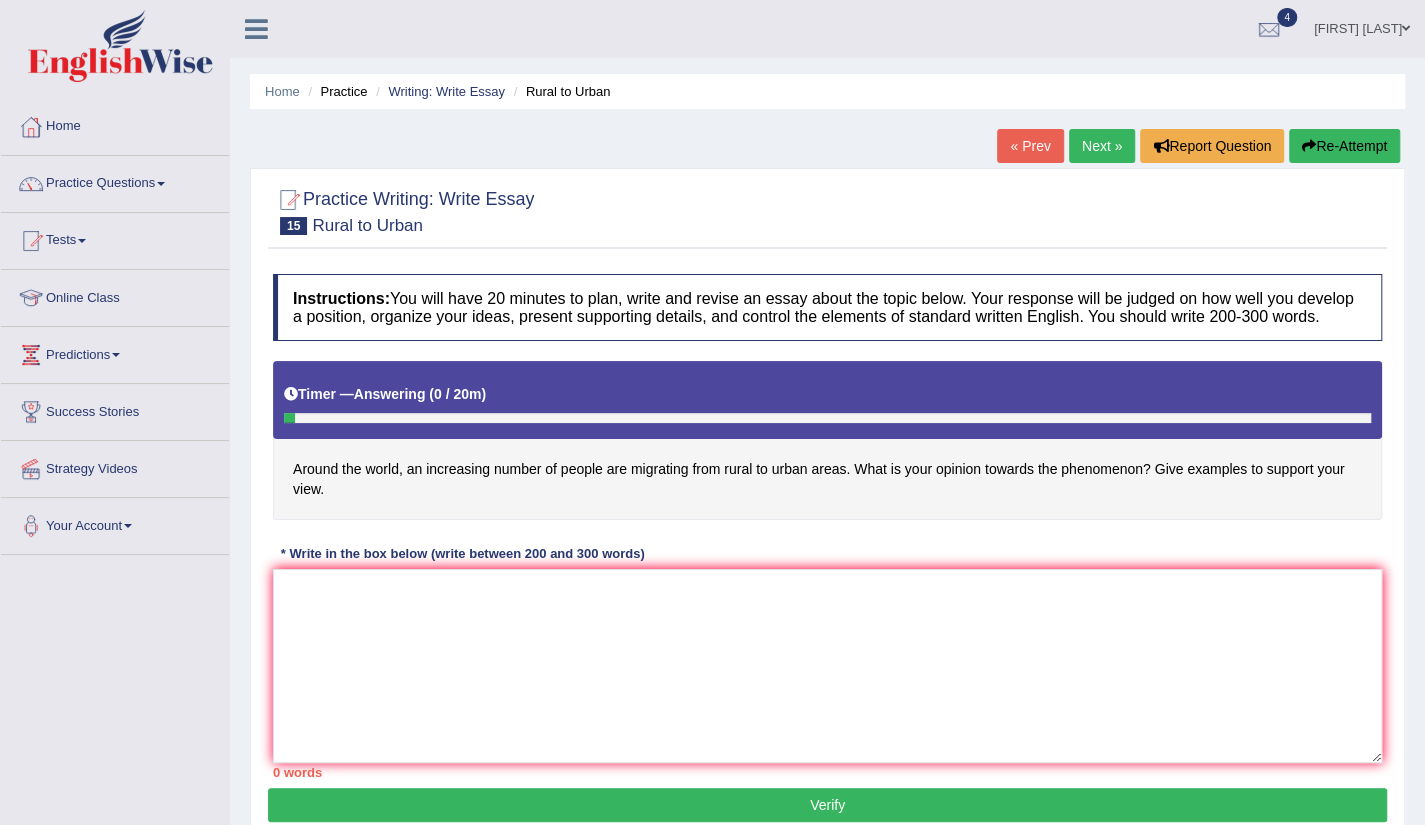 click on "Next »" at bounding box center (1102, 146) 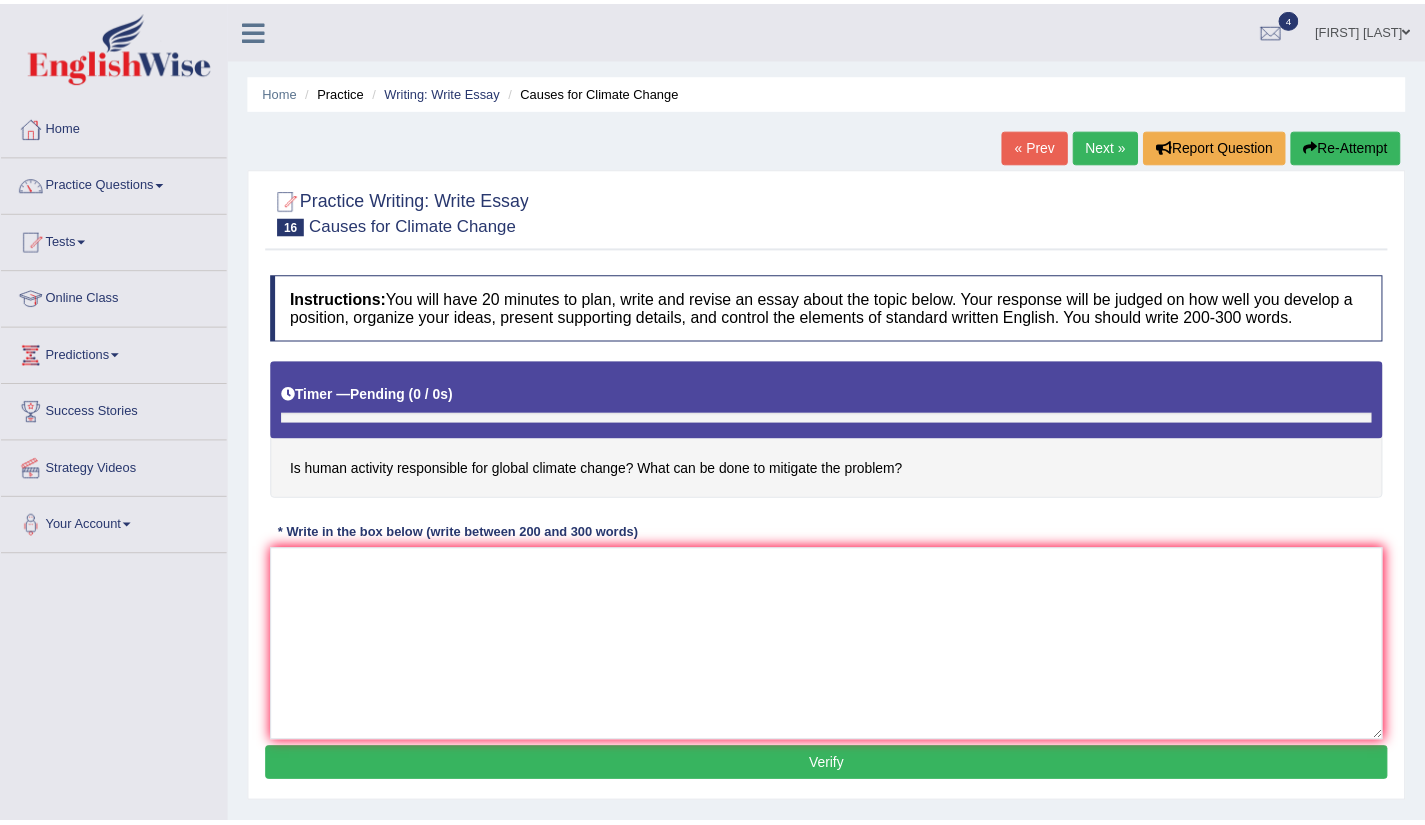 scroll, scrollTop: 0, scrollLeft: 0, axis: both 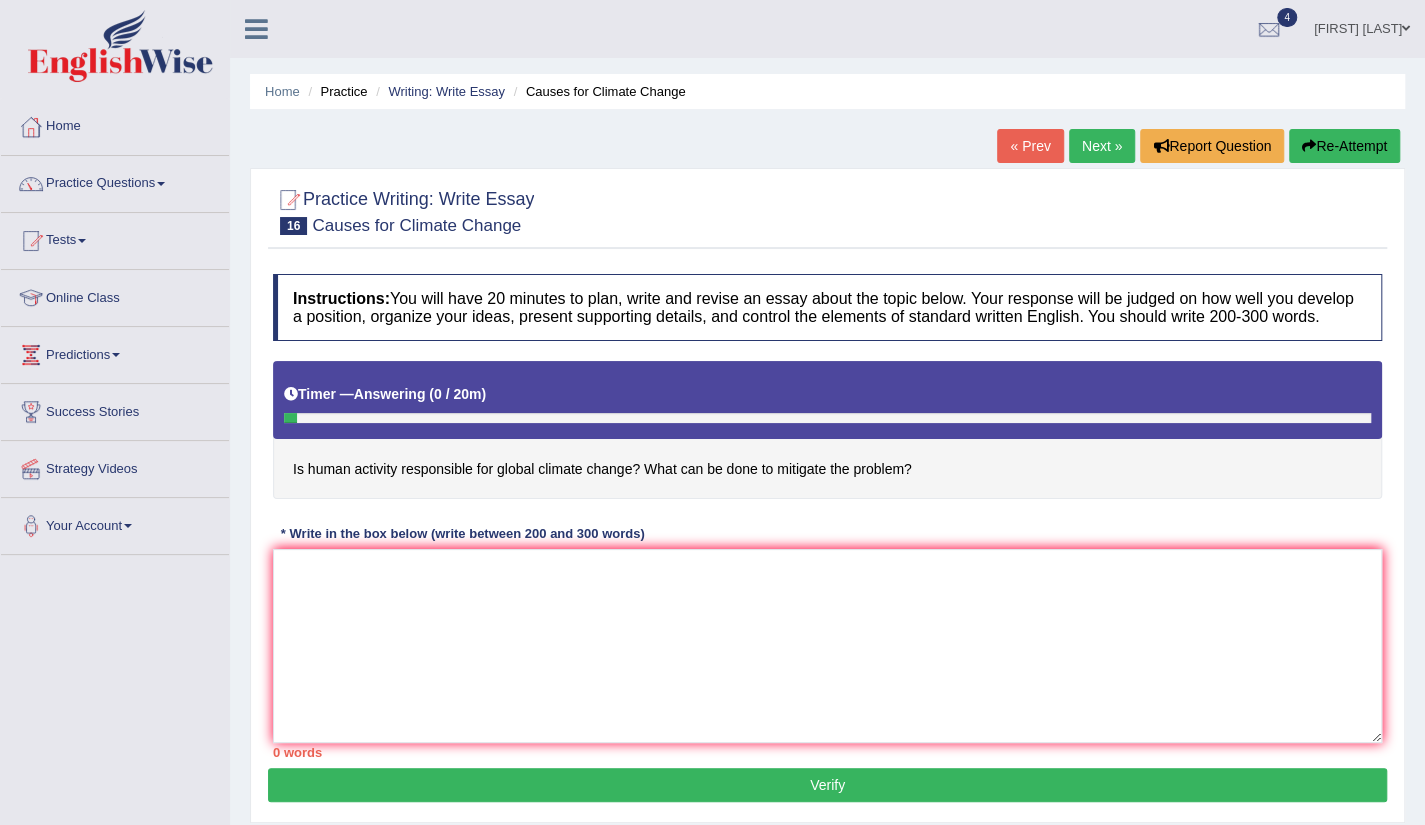 click on "Next »" at bounding box center [1102, 146] 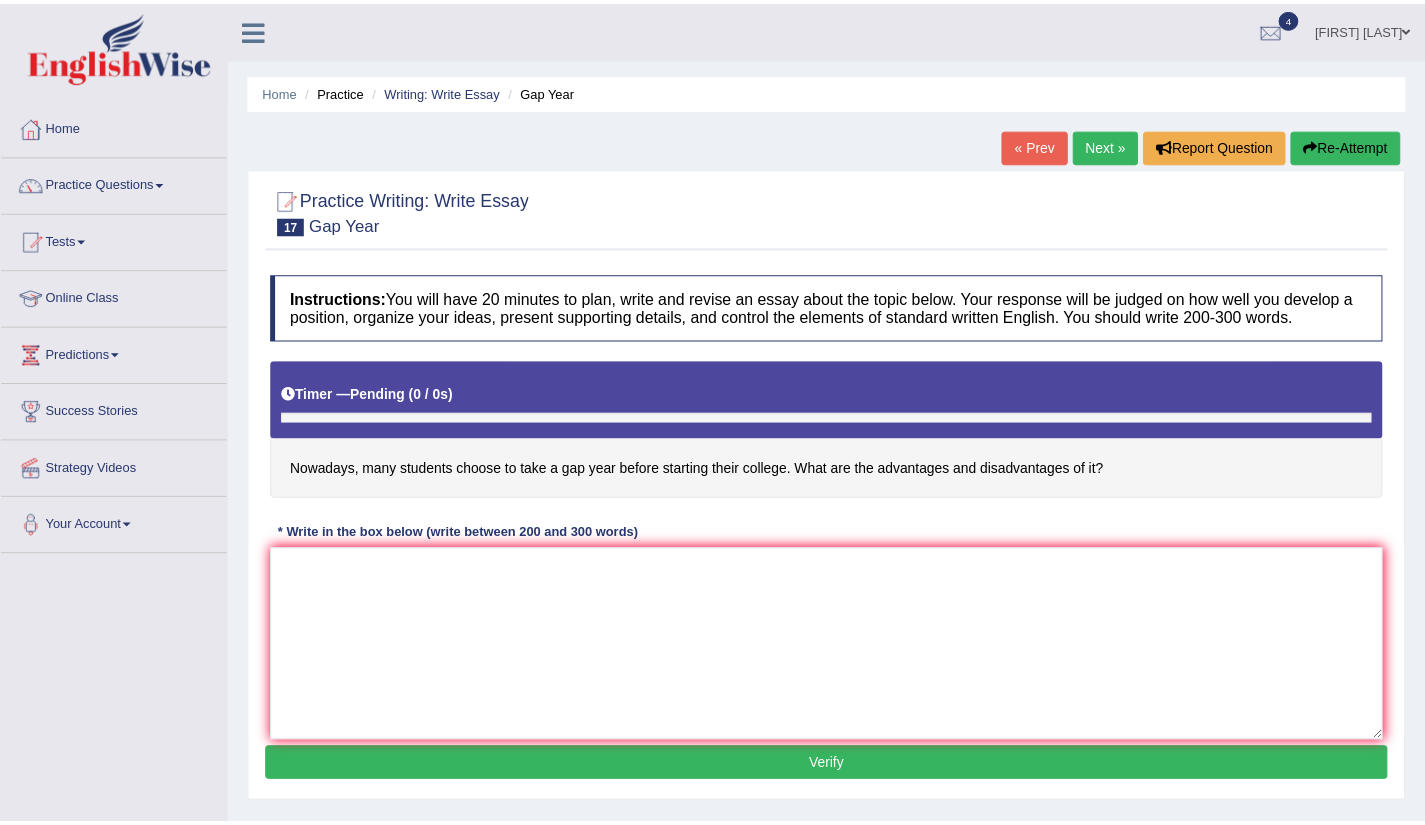 scroll, scrollTop: 0, scrollLeft: 0, axis: both 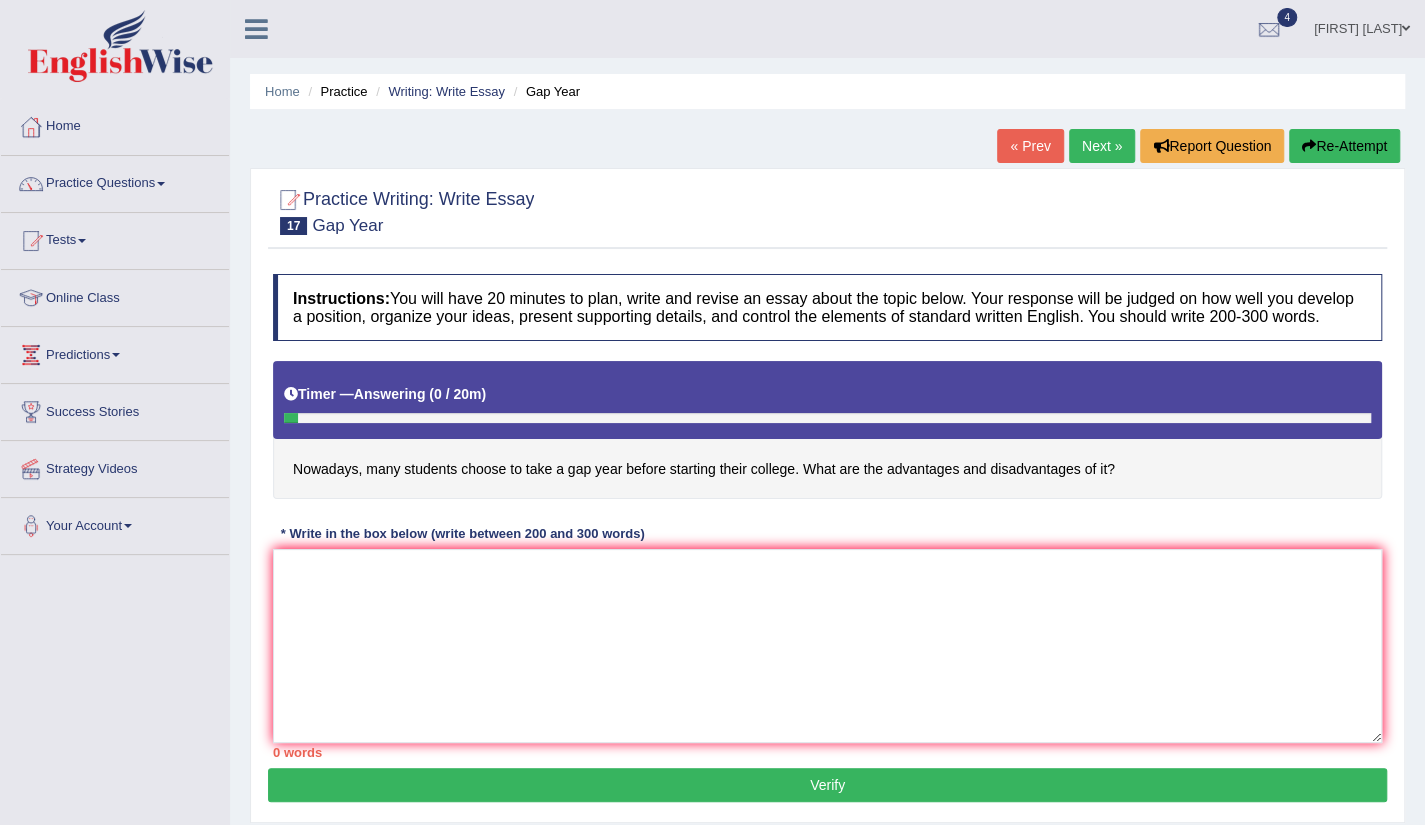 click on "Next »" at bounding box center (1102, 146) 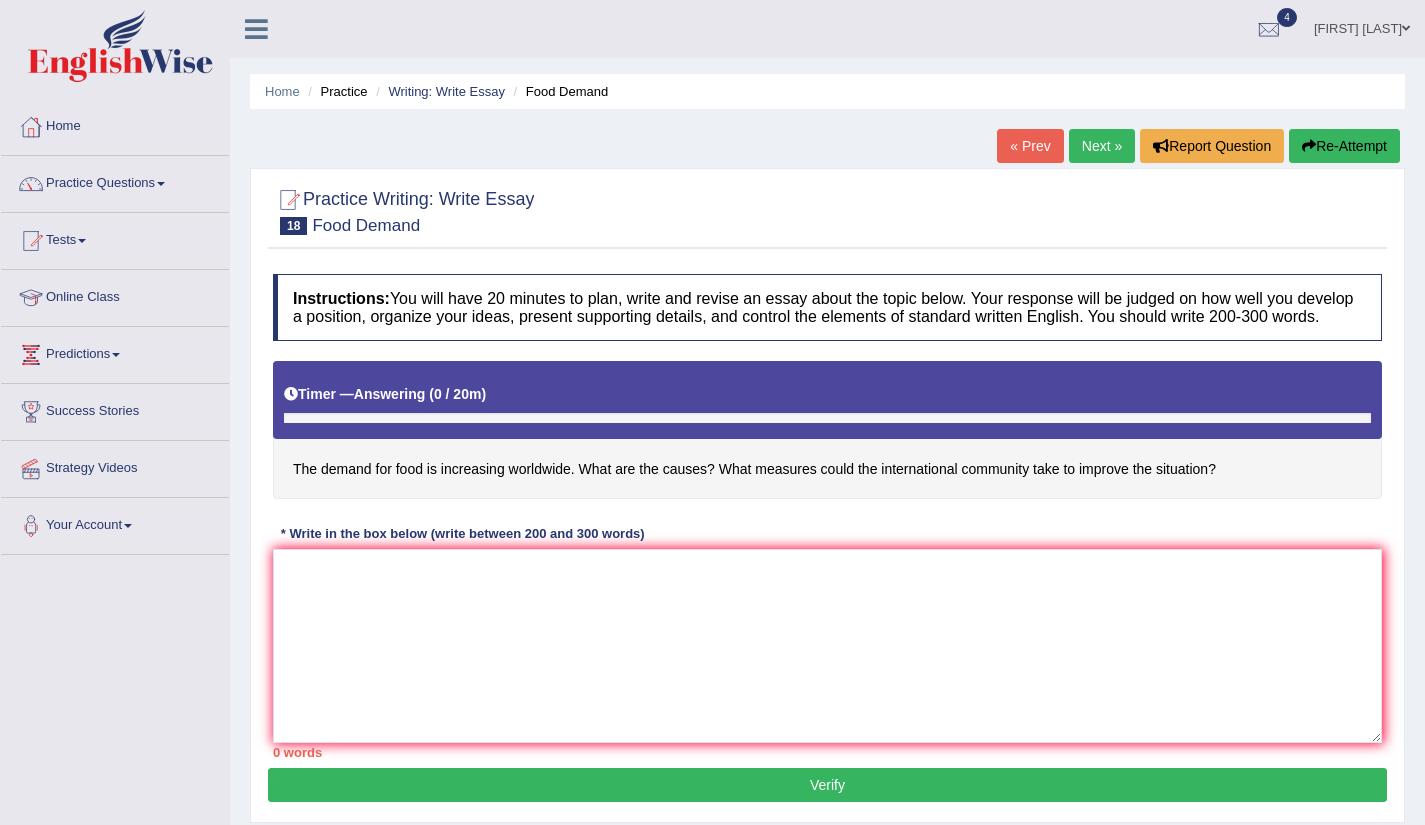 scroll, scrollTop: 0, scrollLeft: 0, axis: both 